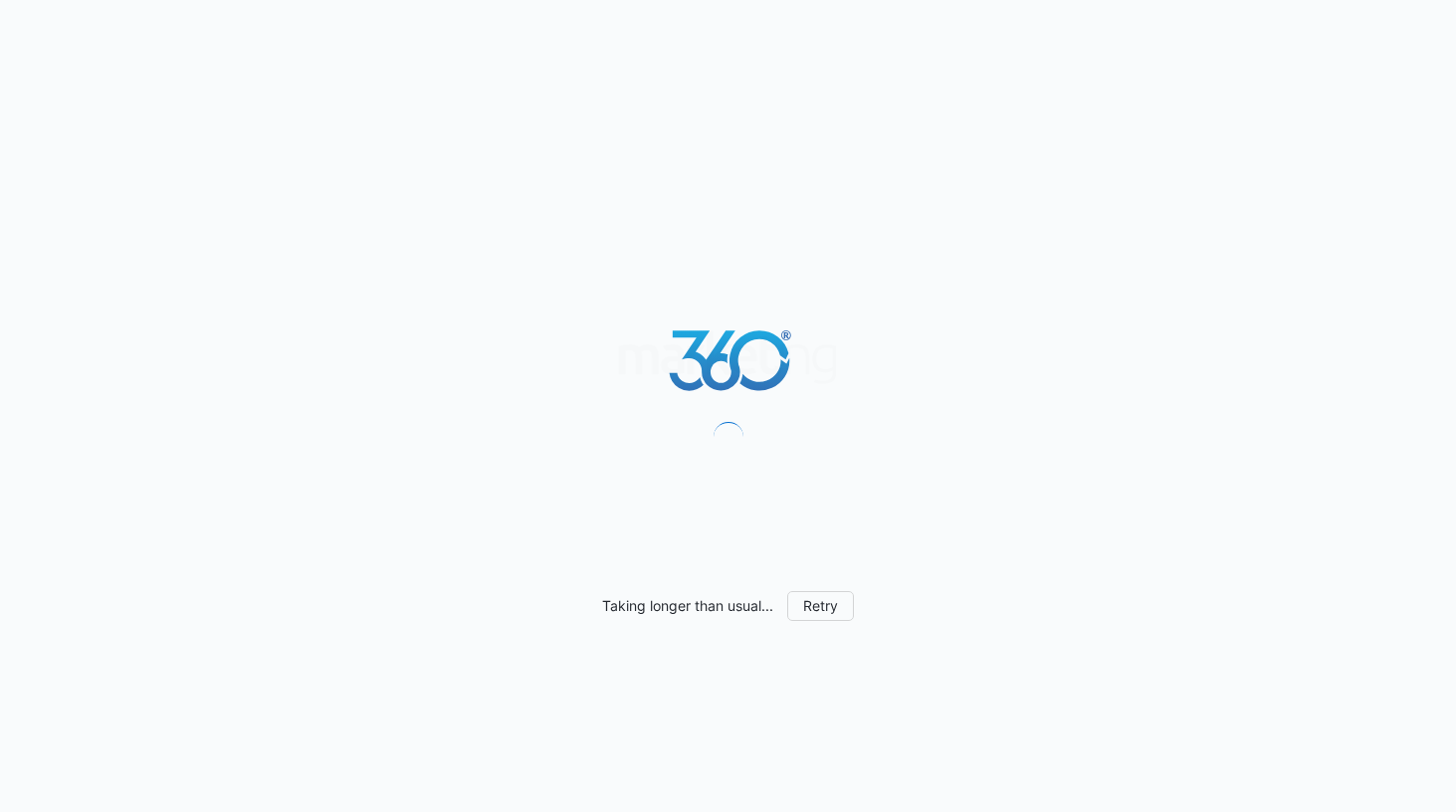 scroll, scrollTop: 0, scrollLeft: 0, axis: both 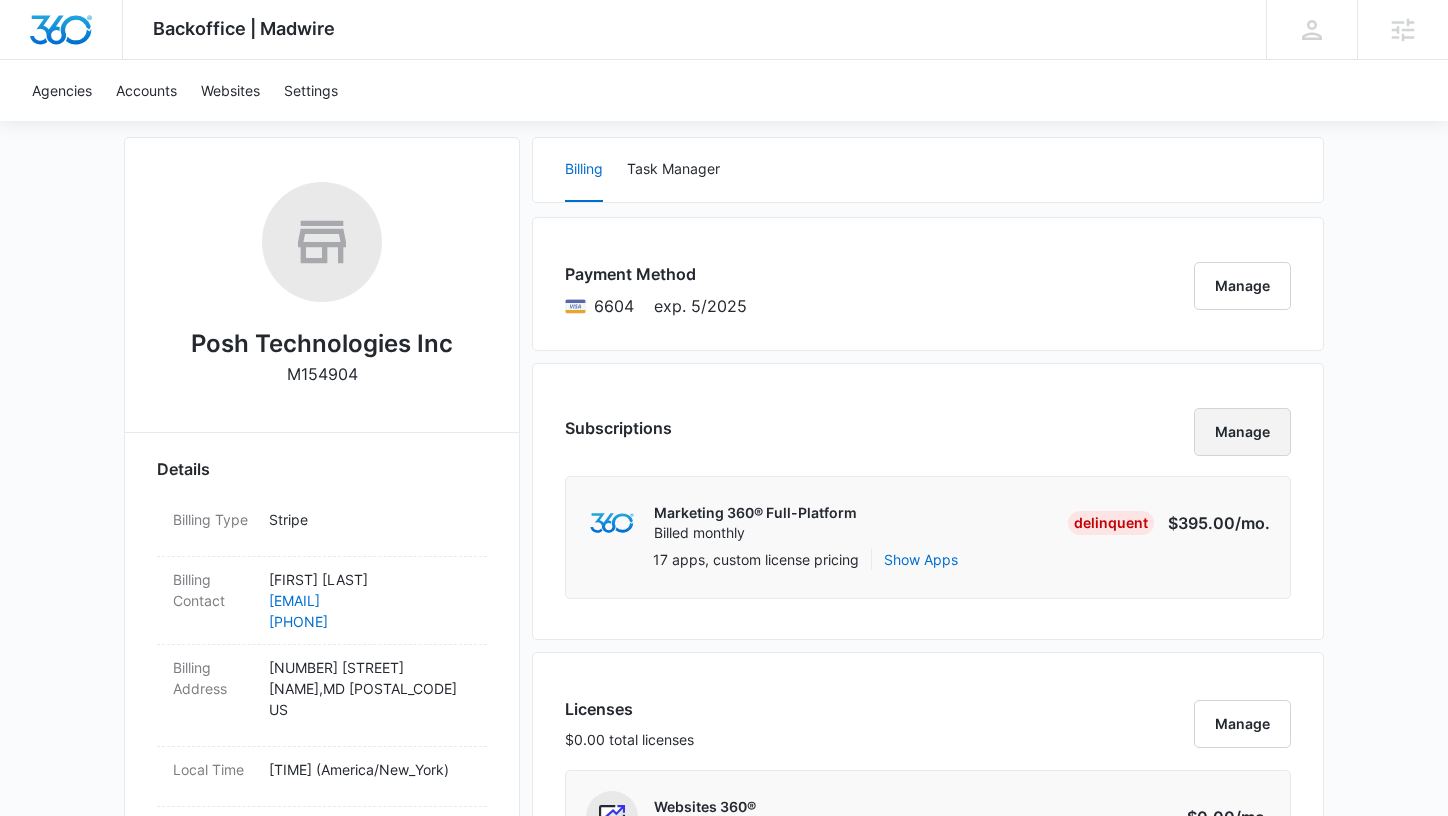 click on "Manage" at bounding box center [1242, 432] 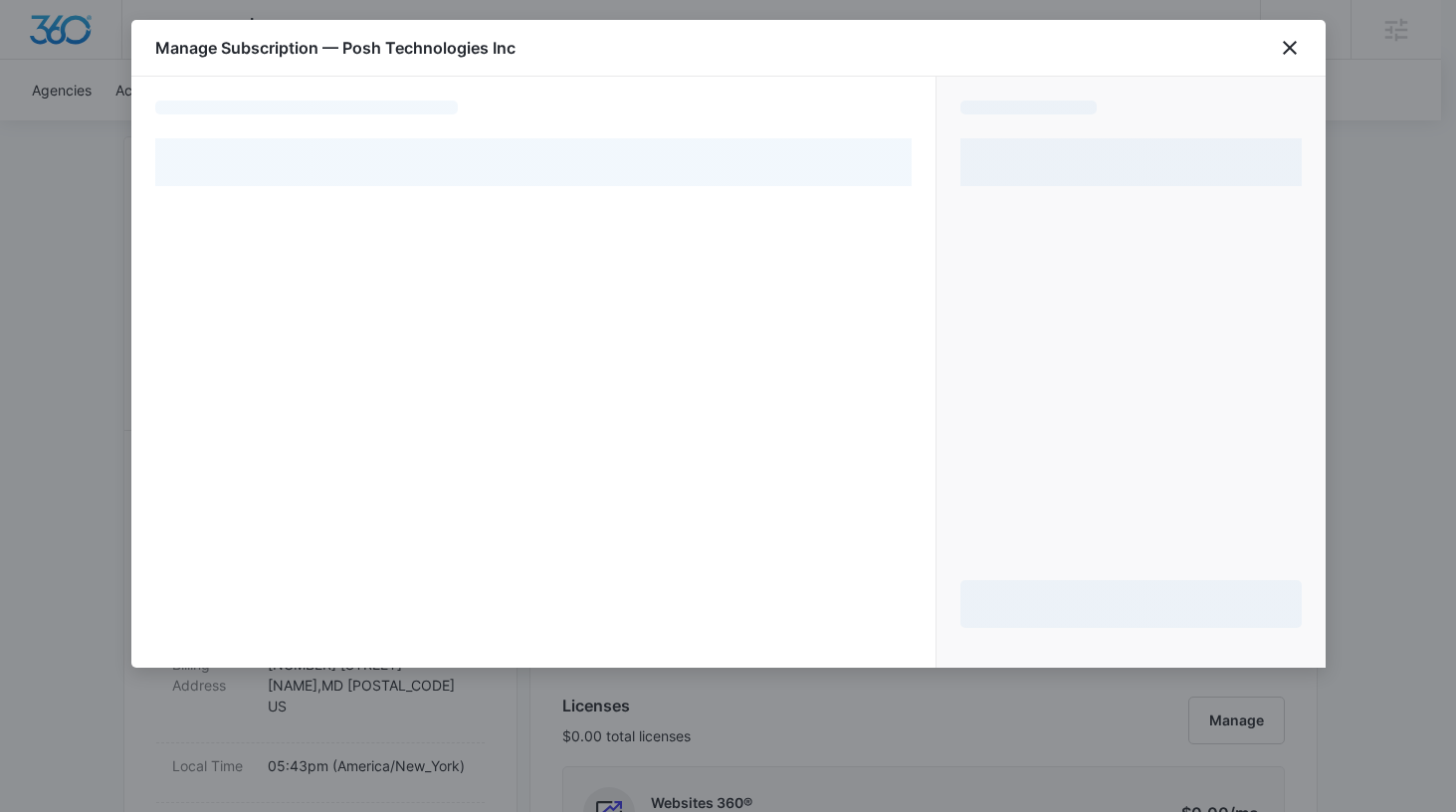 select on "pm_1OhJ0sA4n8RTgNjUHHWaxioy" 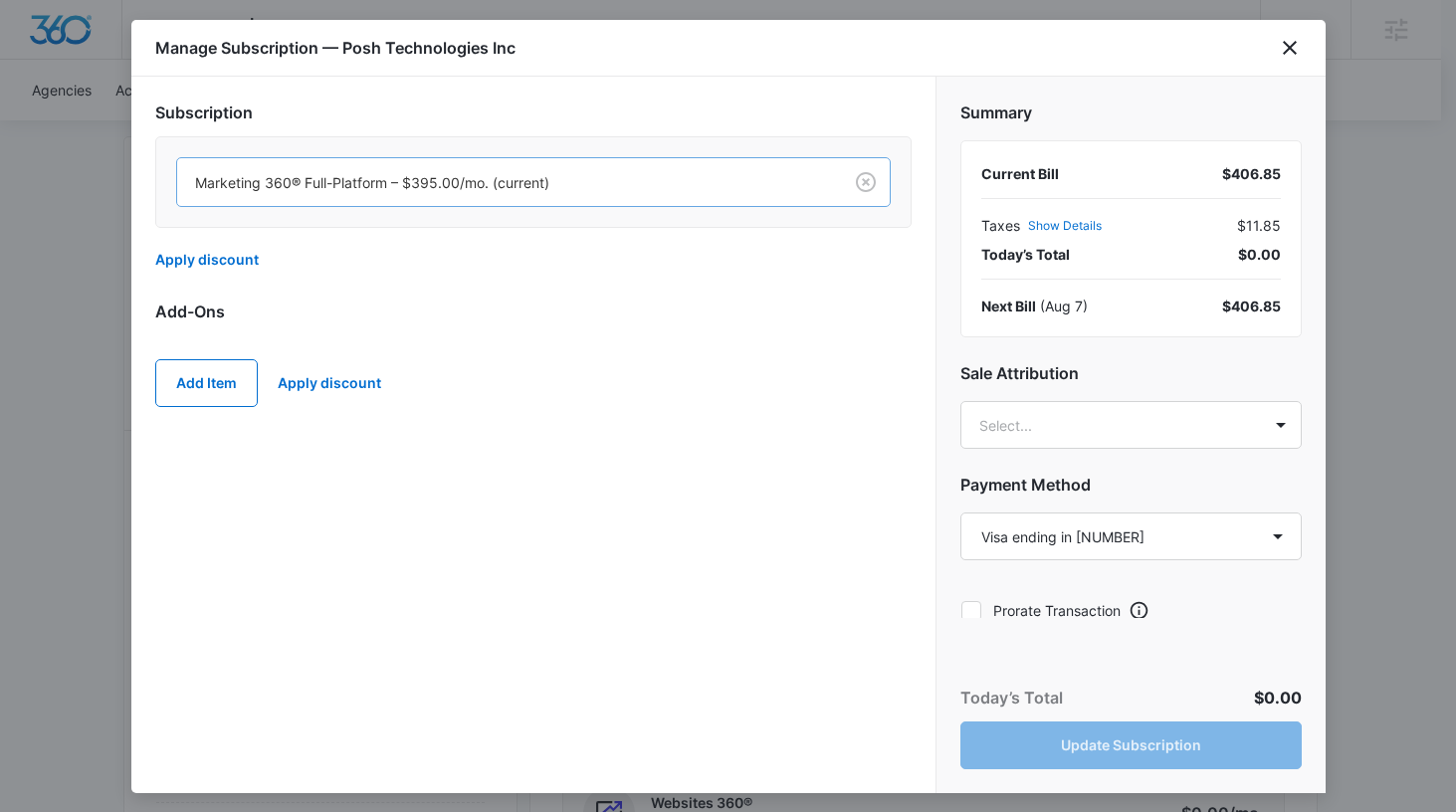 click at bounding box center [506, 182] 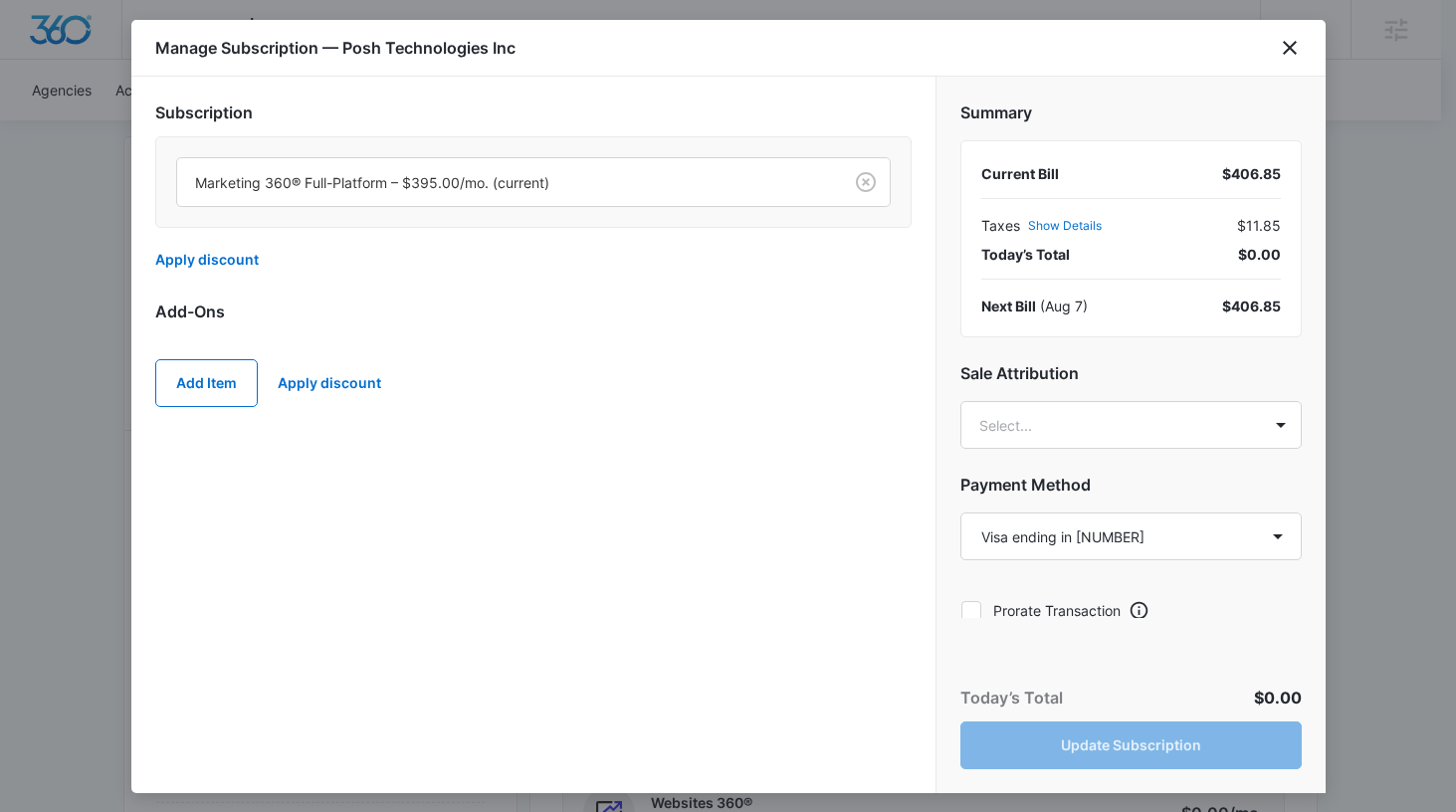 click on "Subscription" at bounding box center (533, 112) 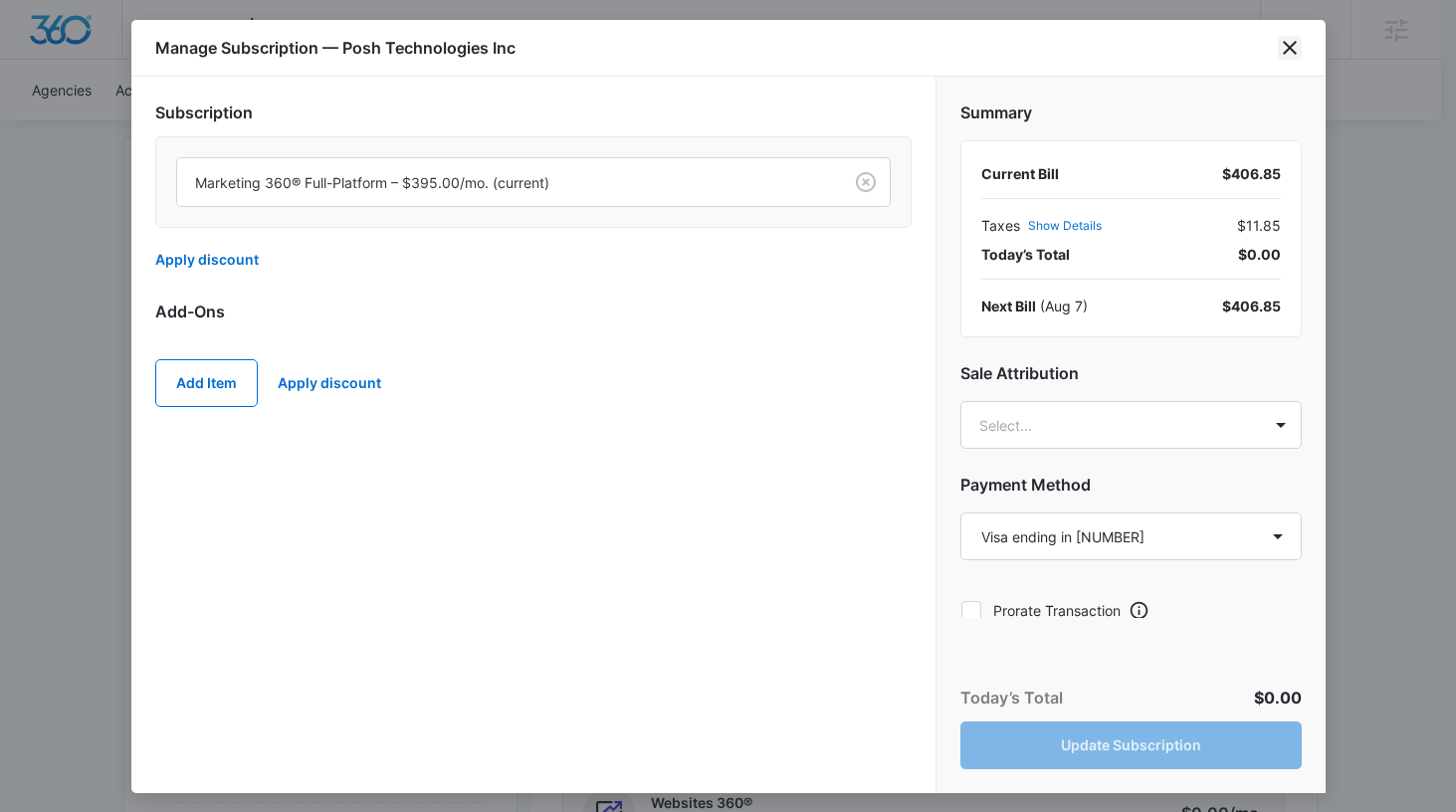 click 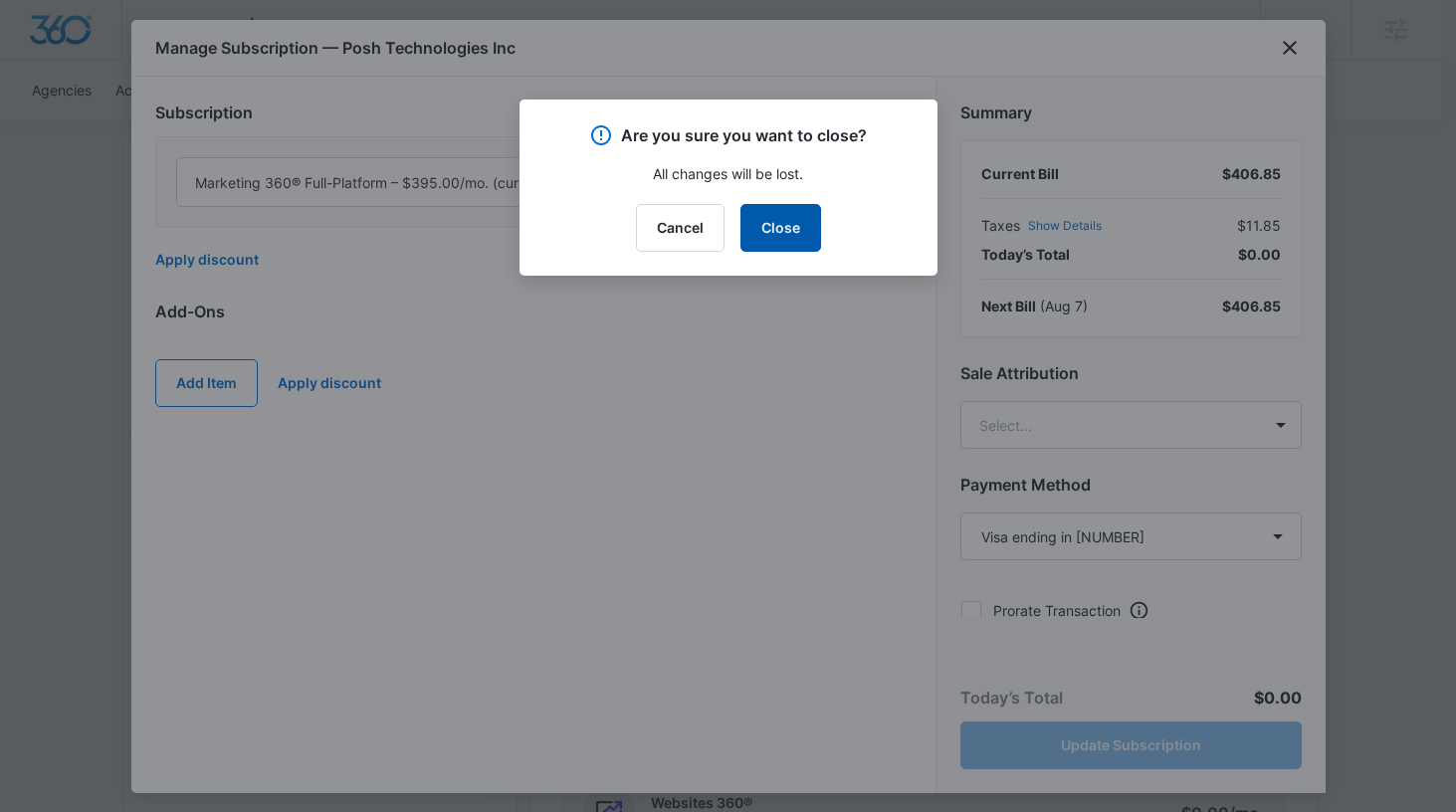 click on "Close" at bounding box center [780, 228] 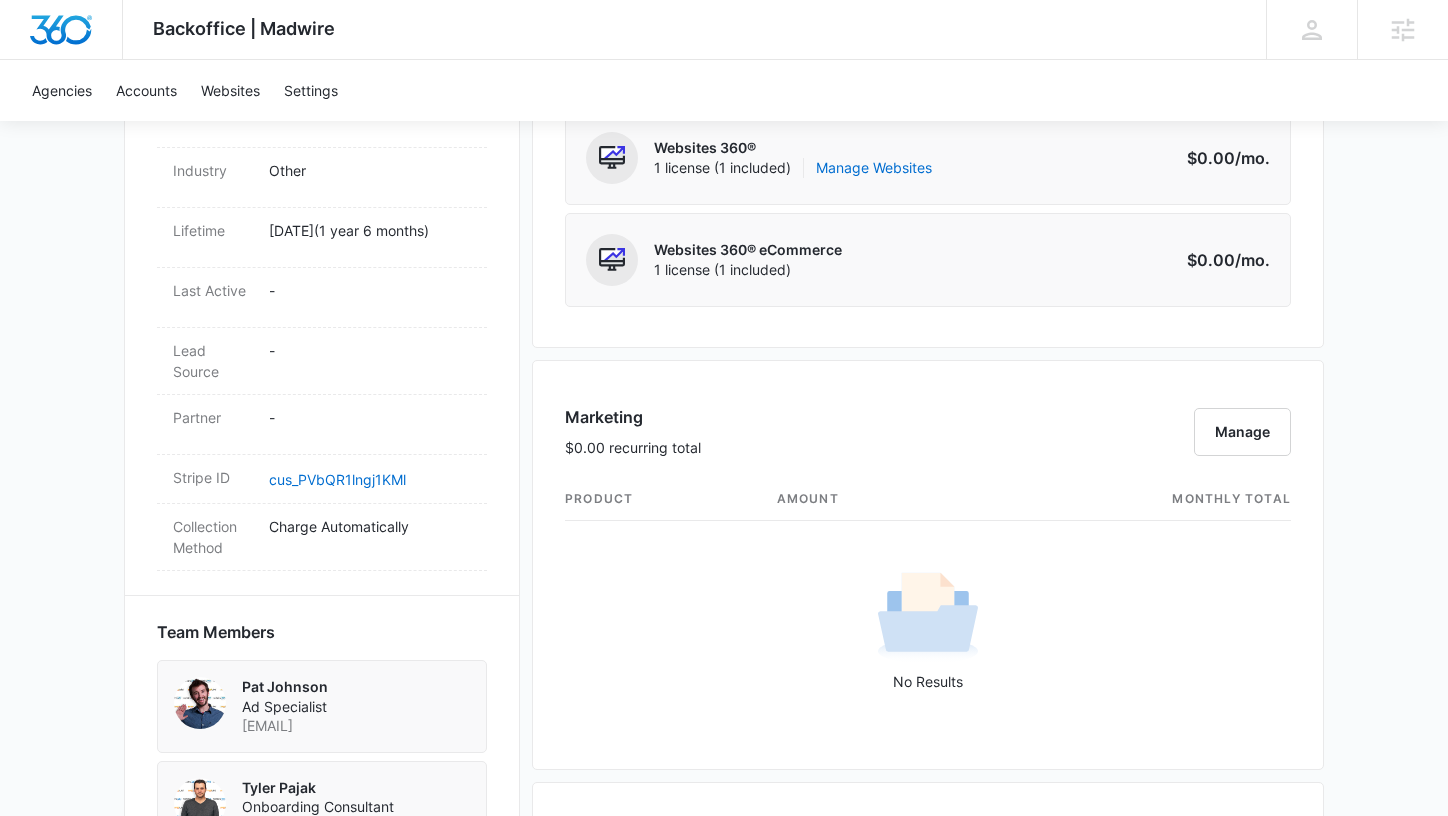 scroll, scrollTop: 985, scrollLeft: 0, axis: vertical 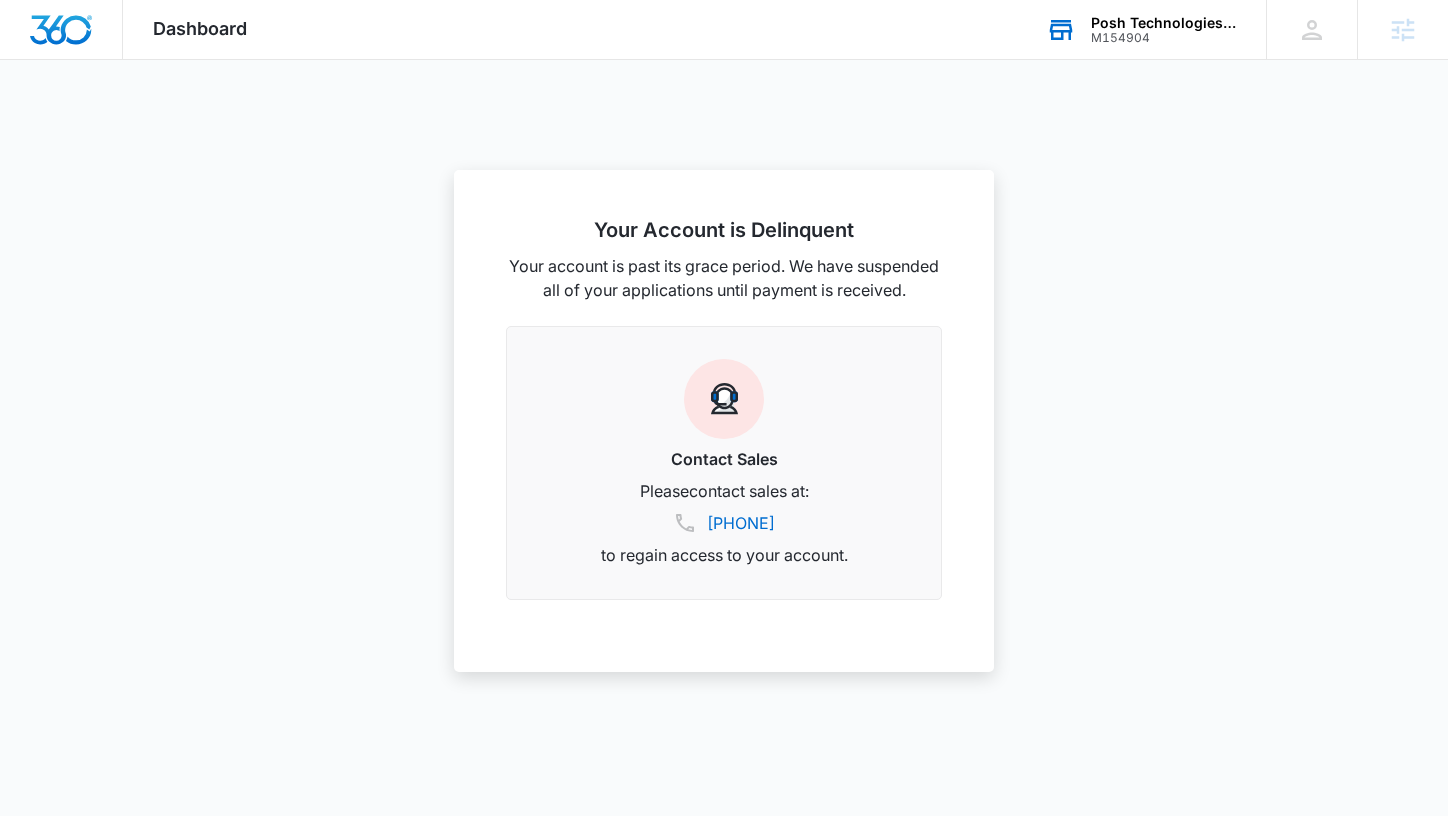 click on "M154904" at bounding box center [1164, 38] 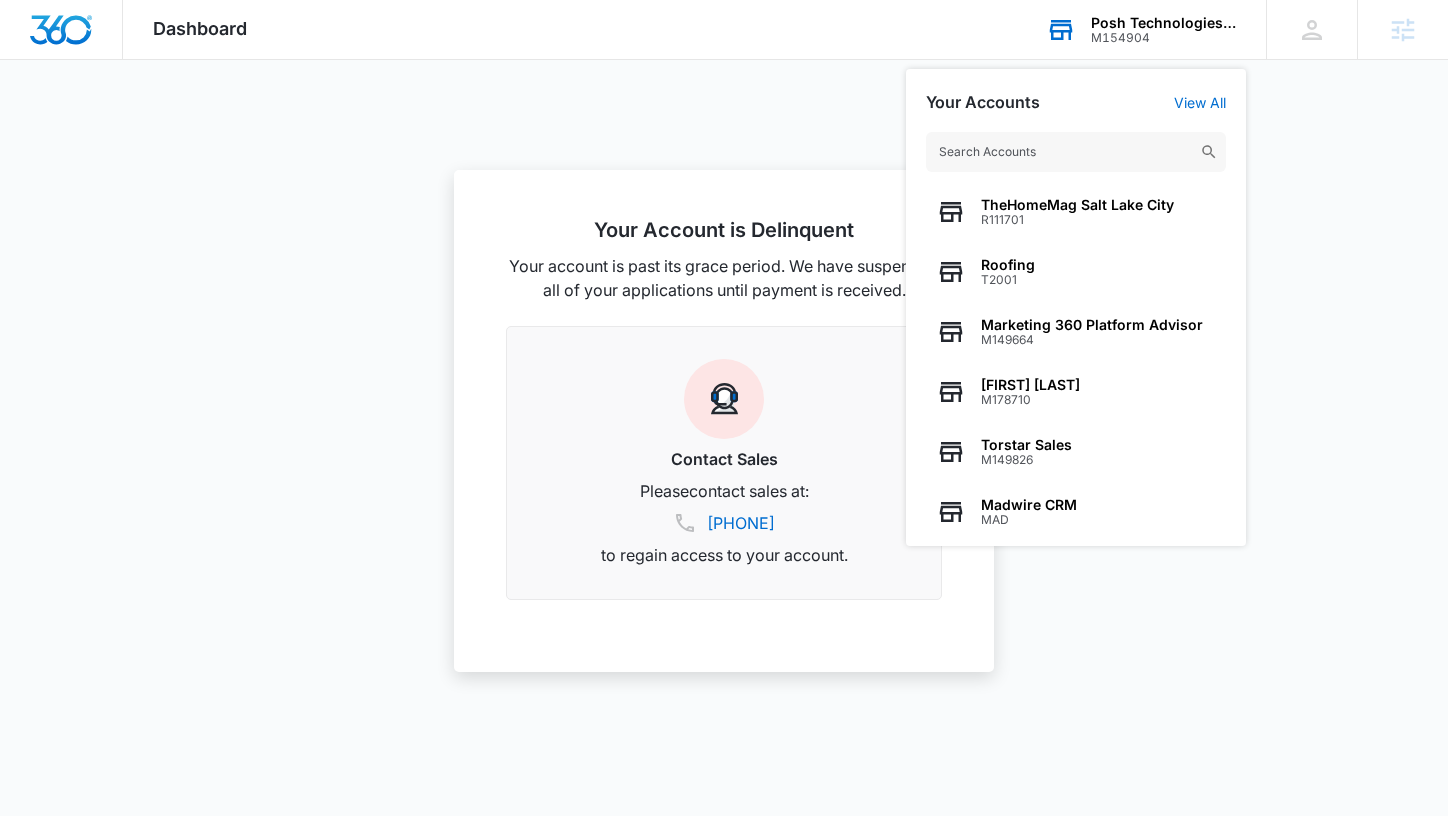 click at bounding box center [1076, 152] 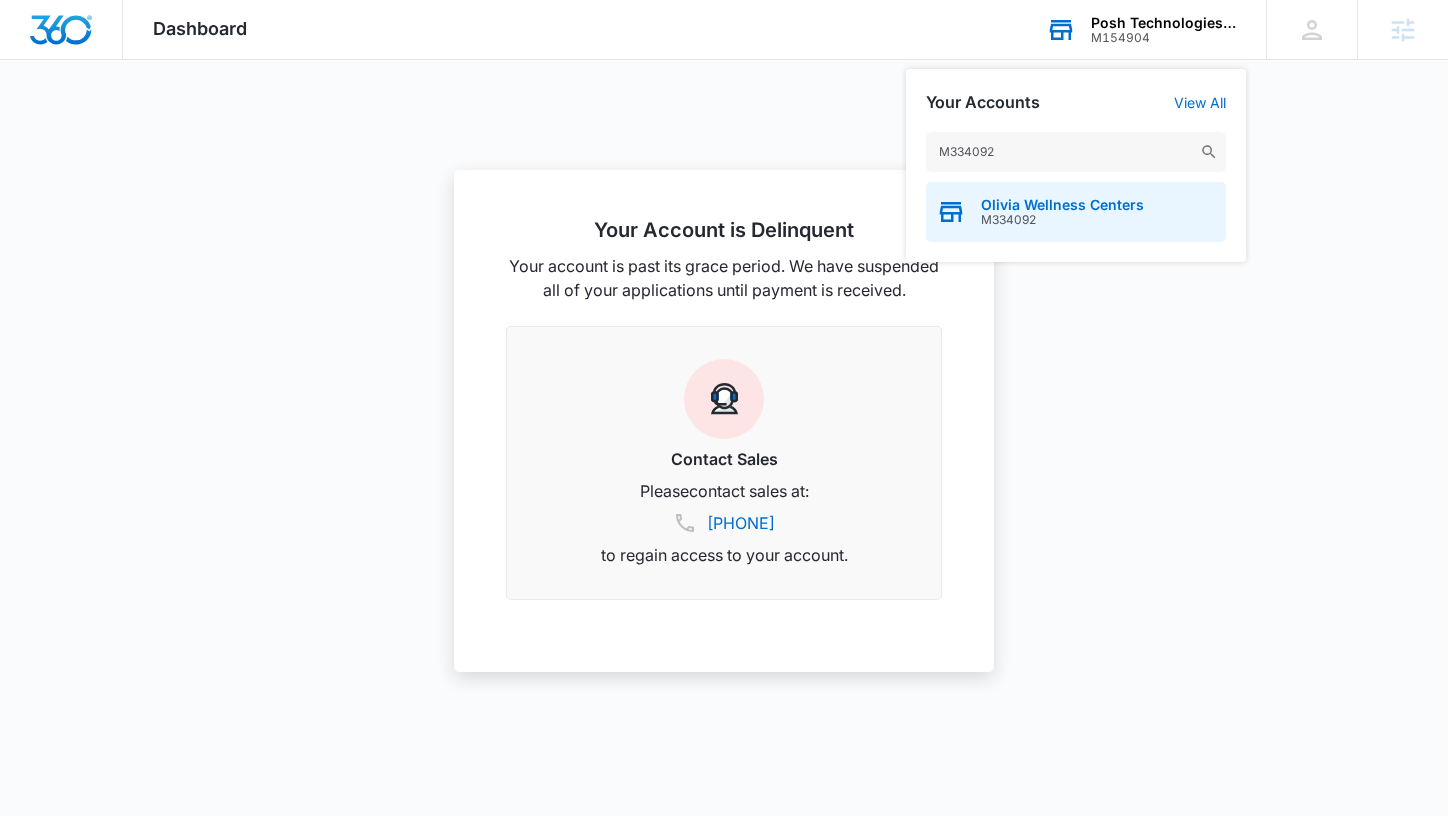 type on "M334092" 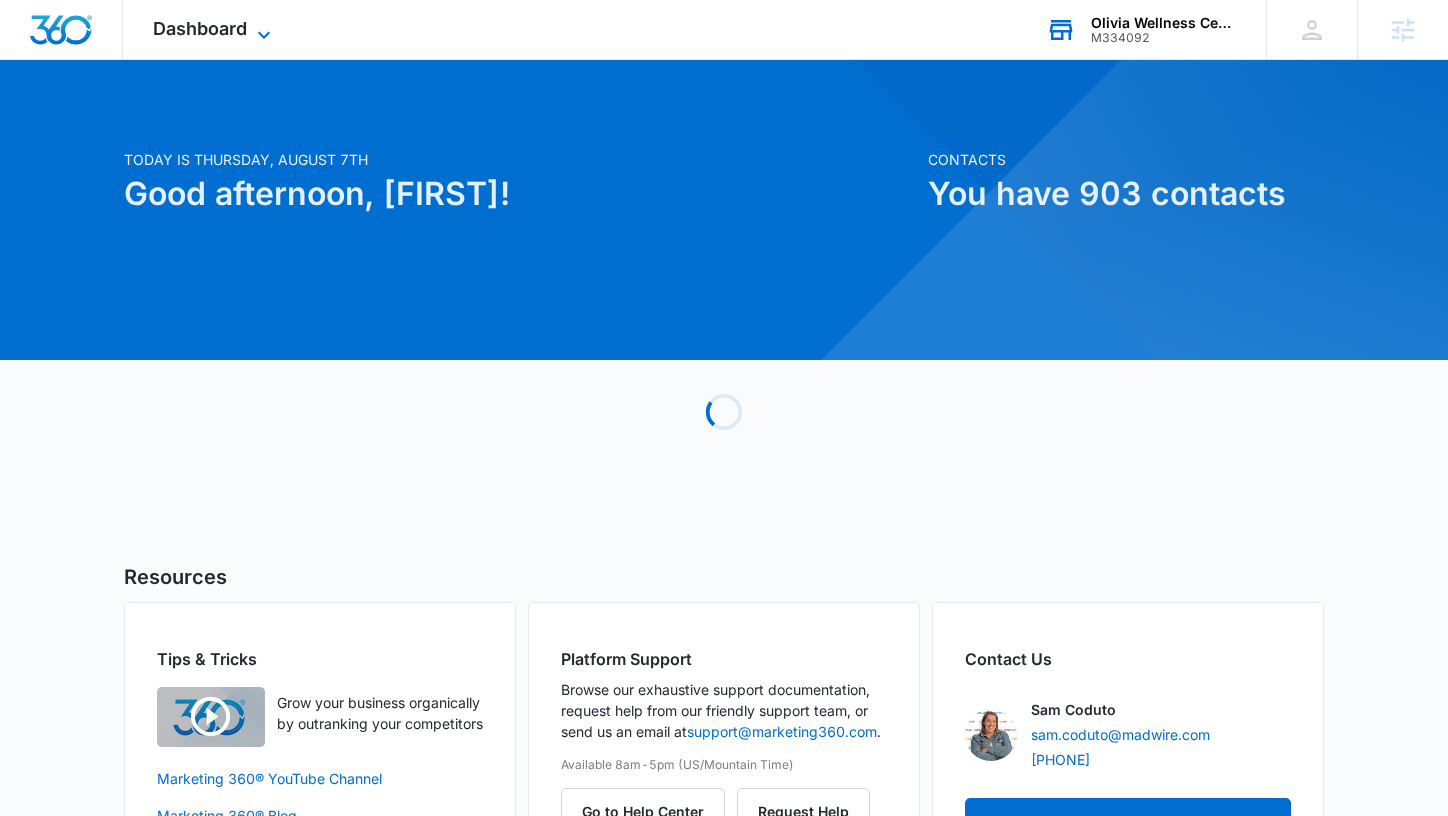 click on "Dashboard" at bounding box center [200, 28] 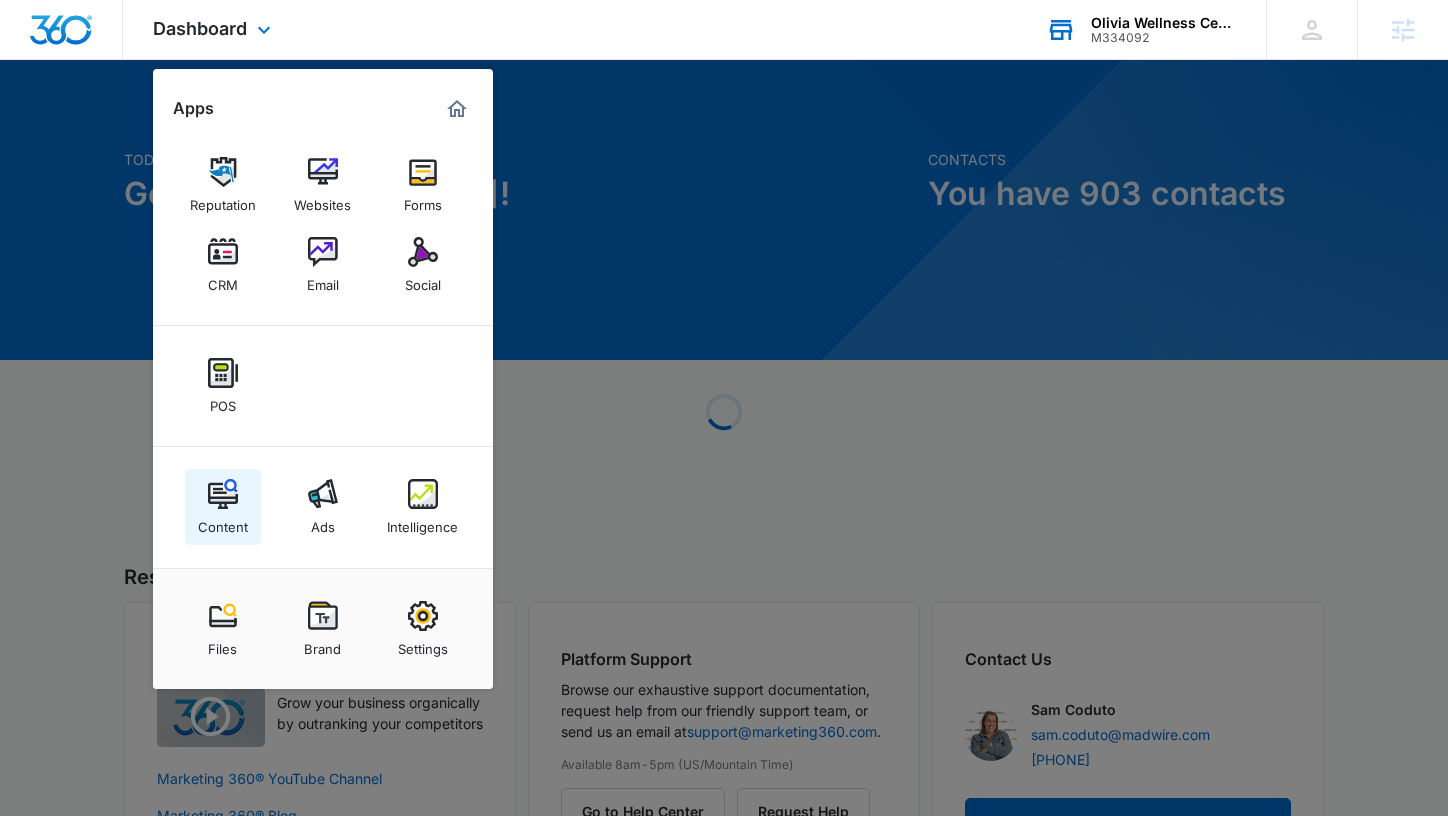 click at bounding box center [223, 494] 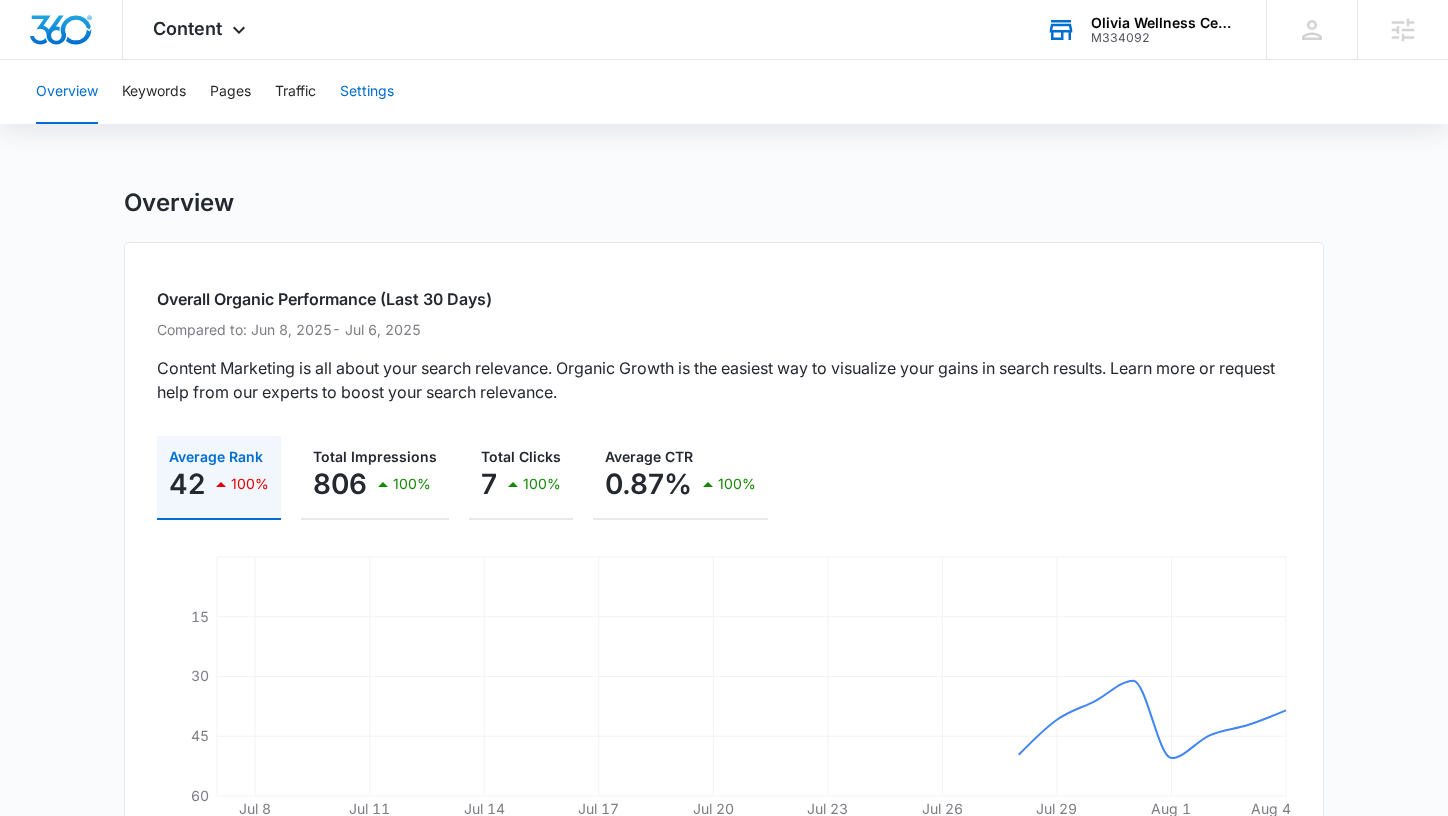 click on "Settings" at bounding box center [367, 92] 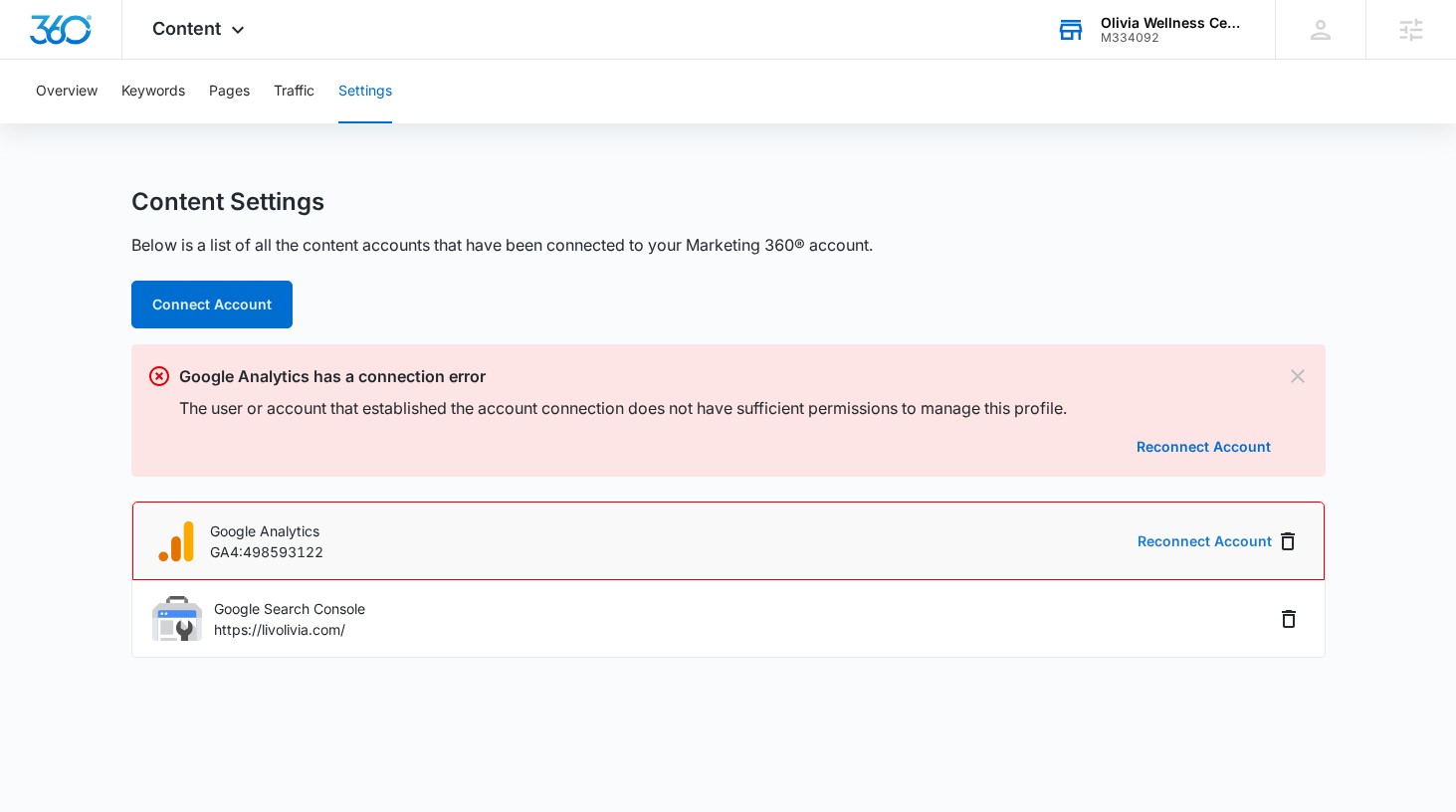 click on "Reconnect Account" at bounding box center [1204, 541] 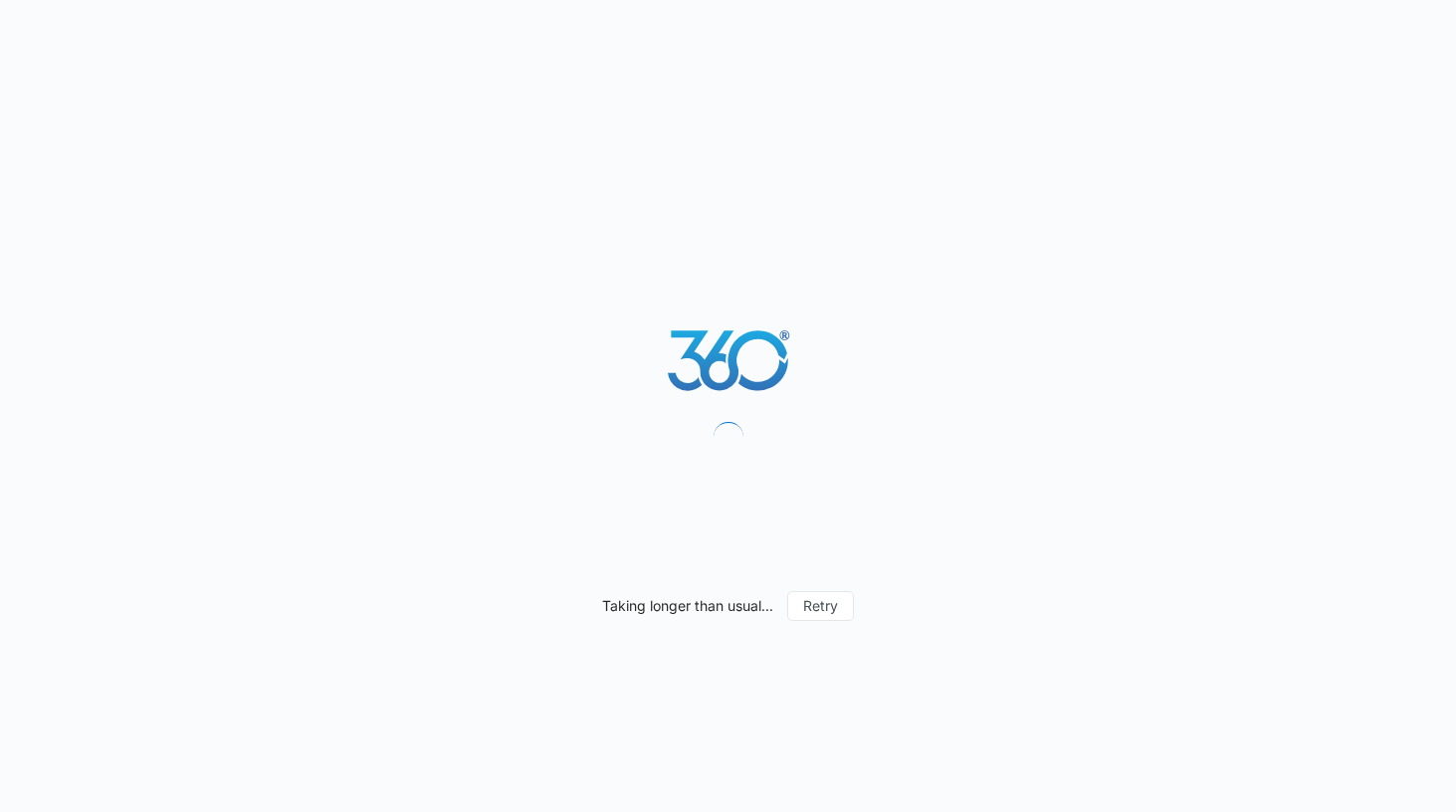 scroll, scrollTop: 0, scrollLeft: 0, axis: both 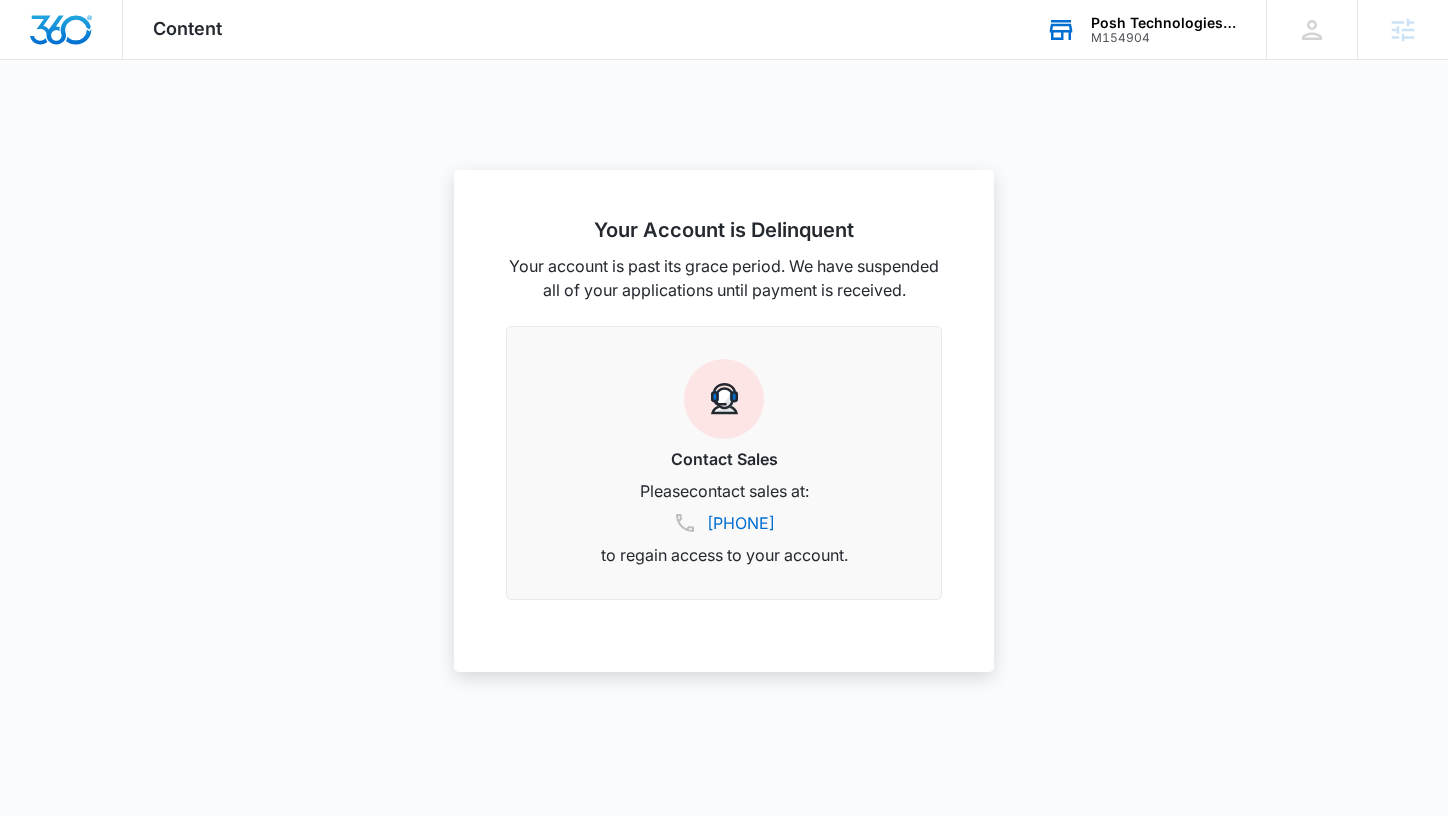 click on "M154904" at bounding box center (1164, 38) 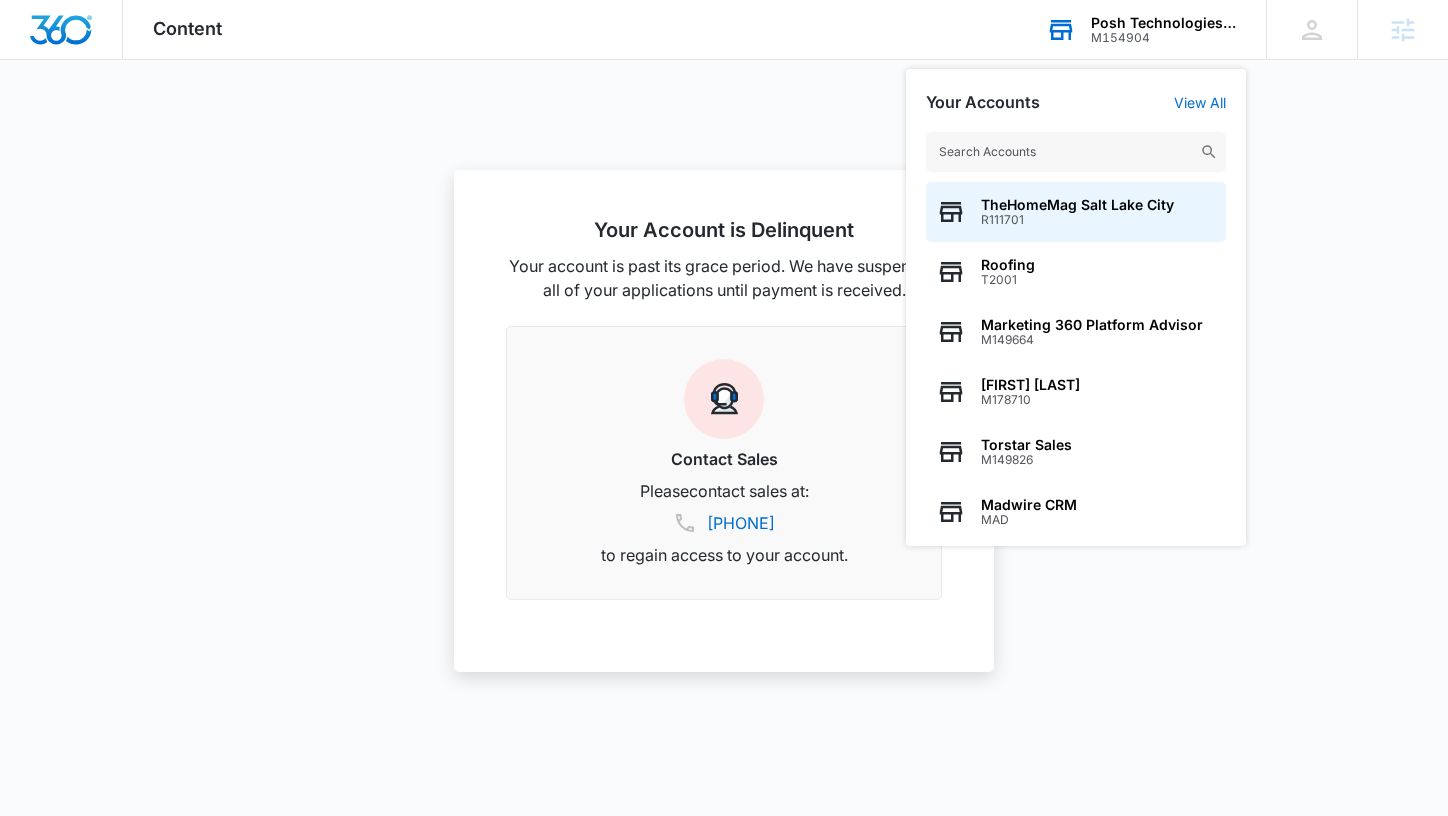 click at bounding box center [1076, 152] 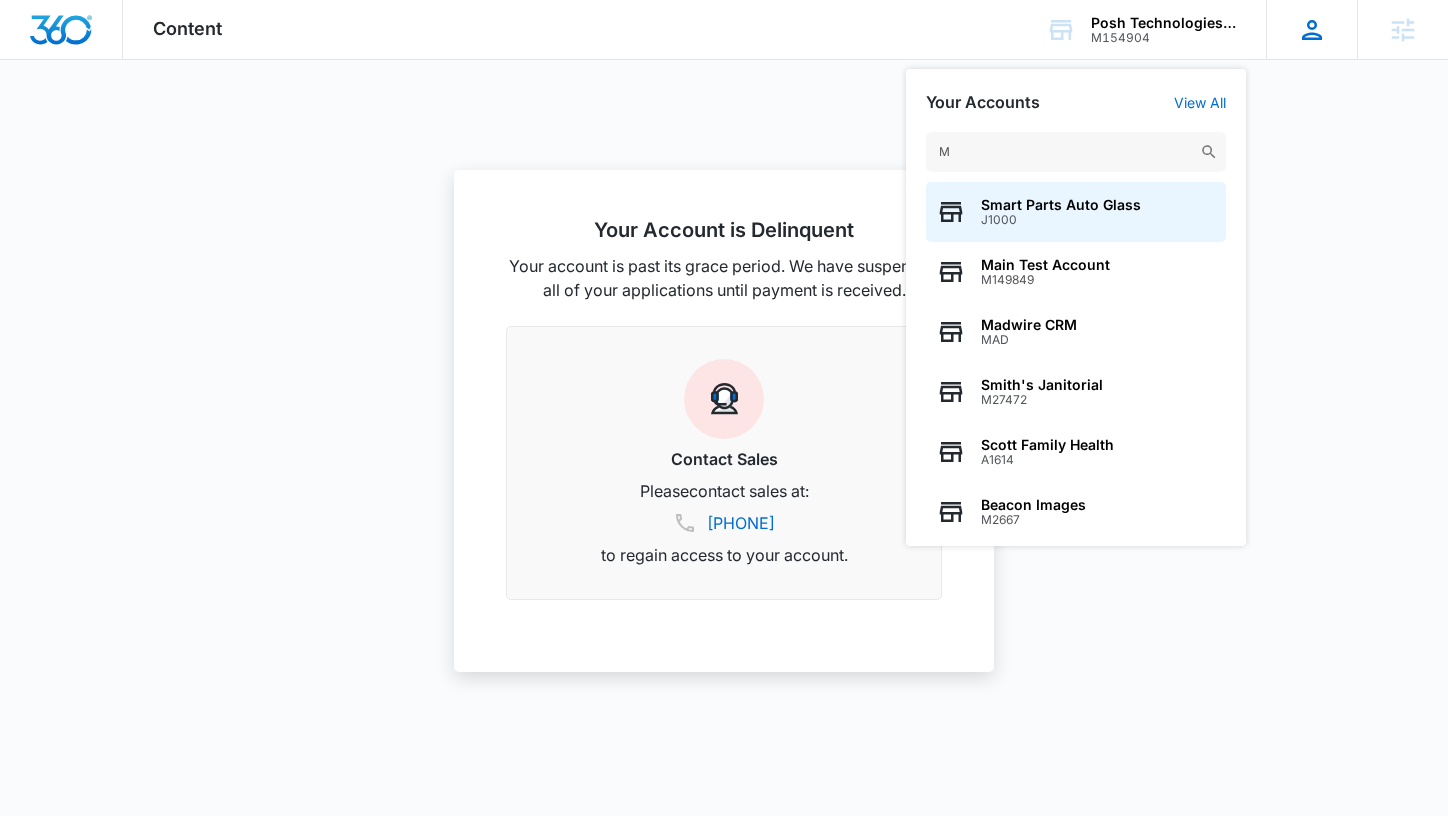 type on "M" 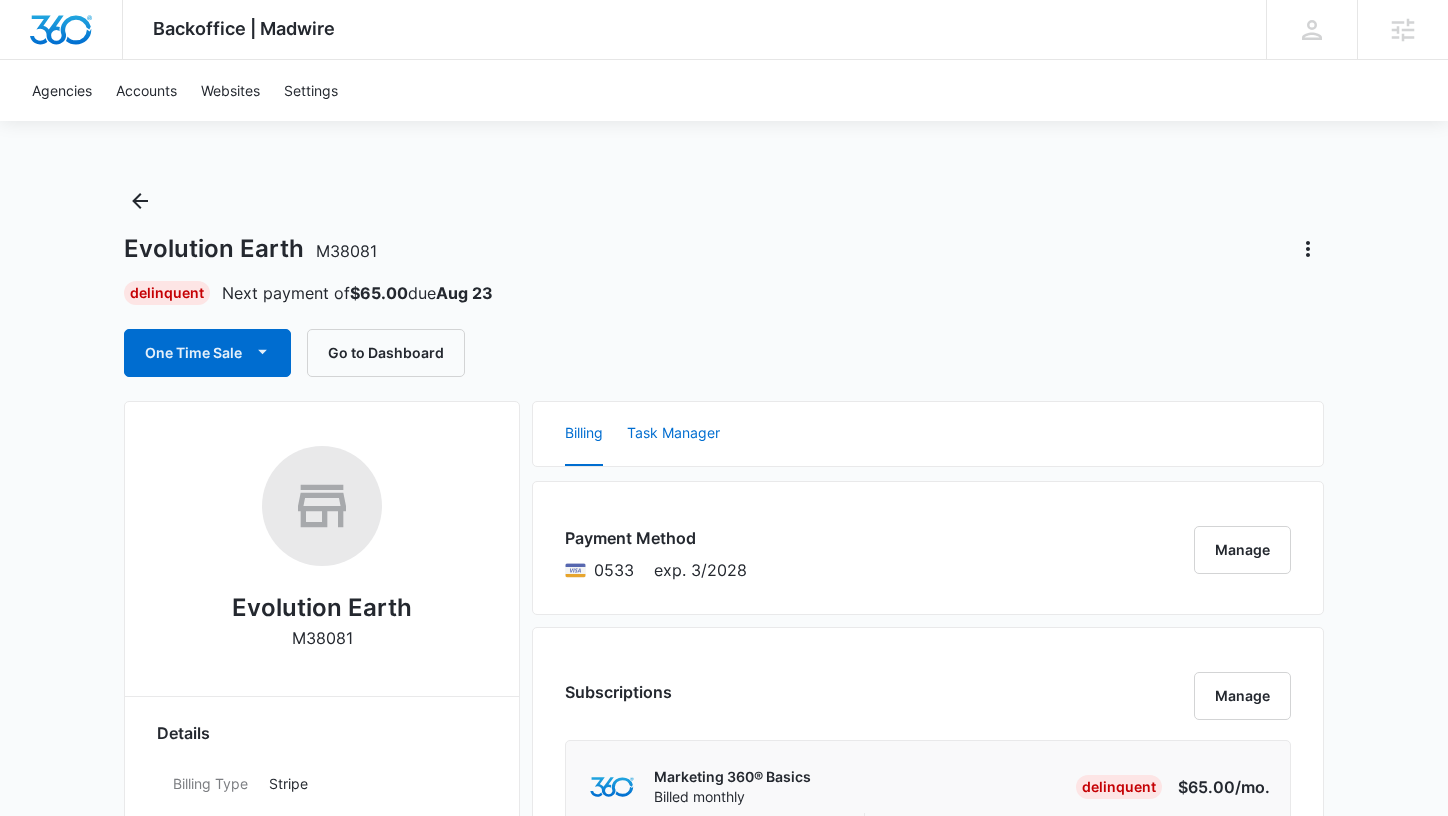 scroll, scrollTop: 56, scrollLeft: 0, axis: vertical 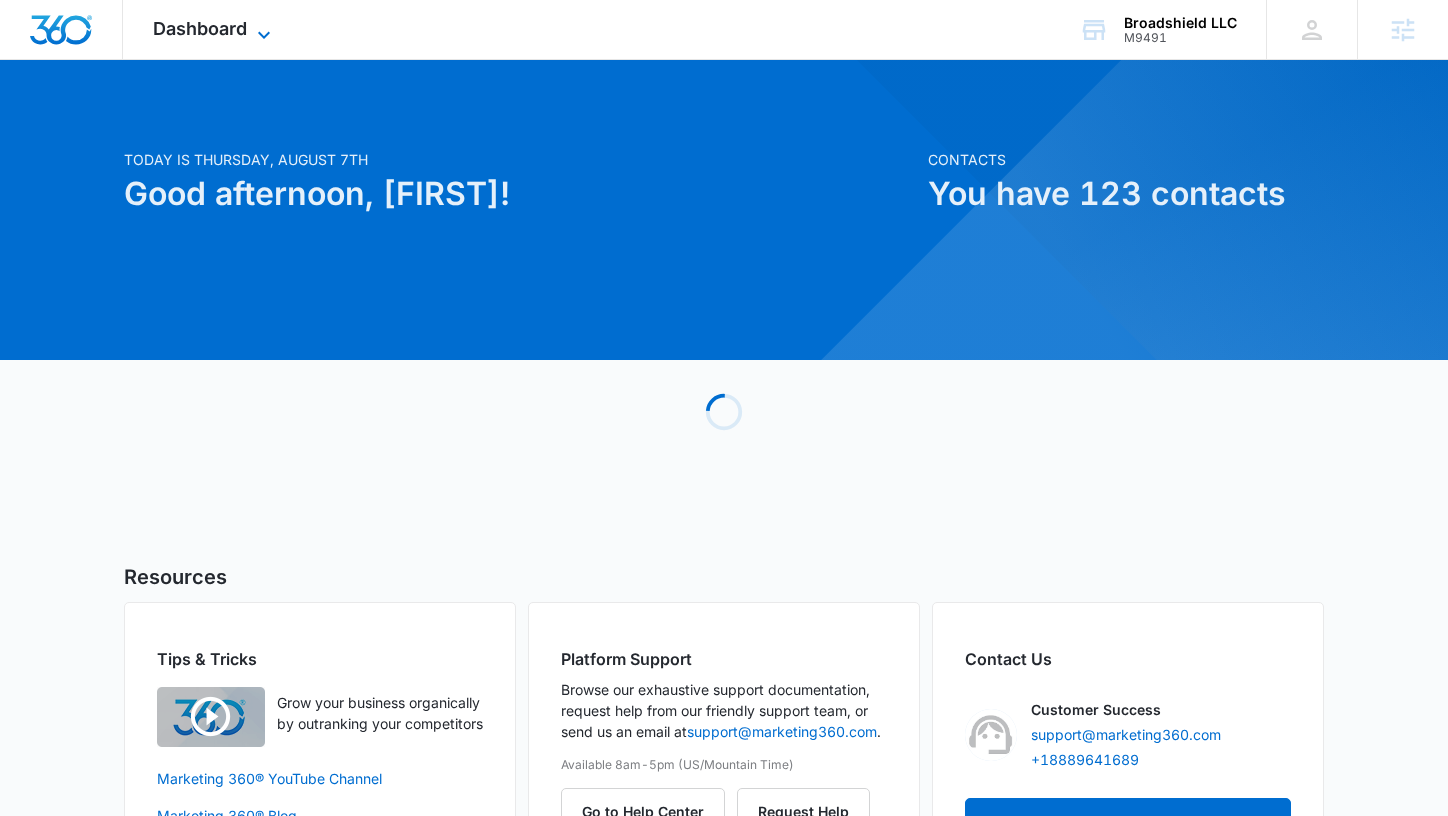 click on "Dashboard" at bounding box center (200, 28) 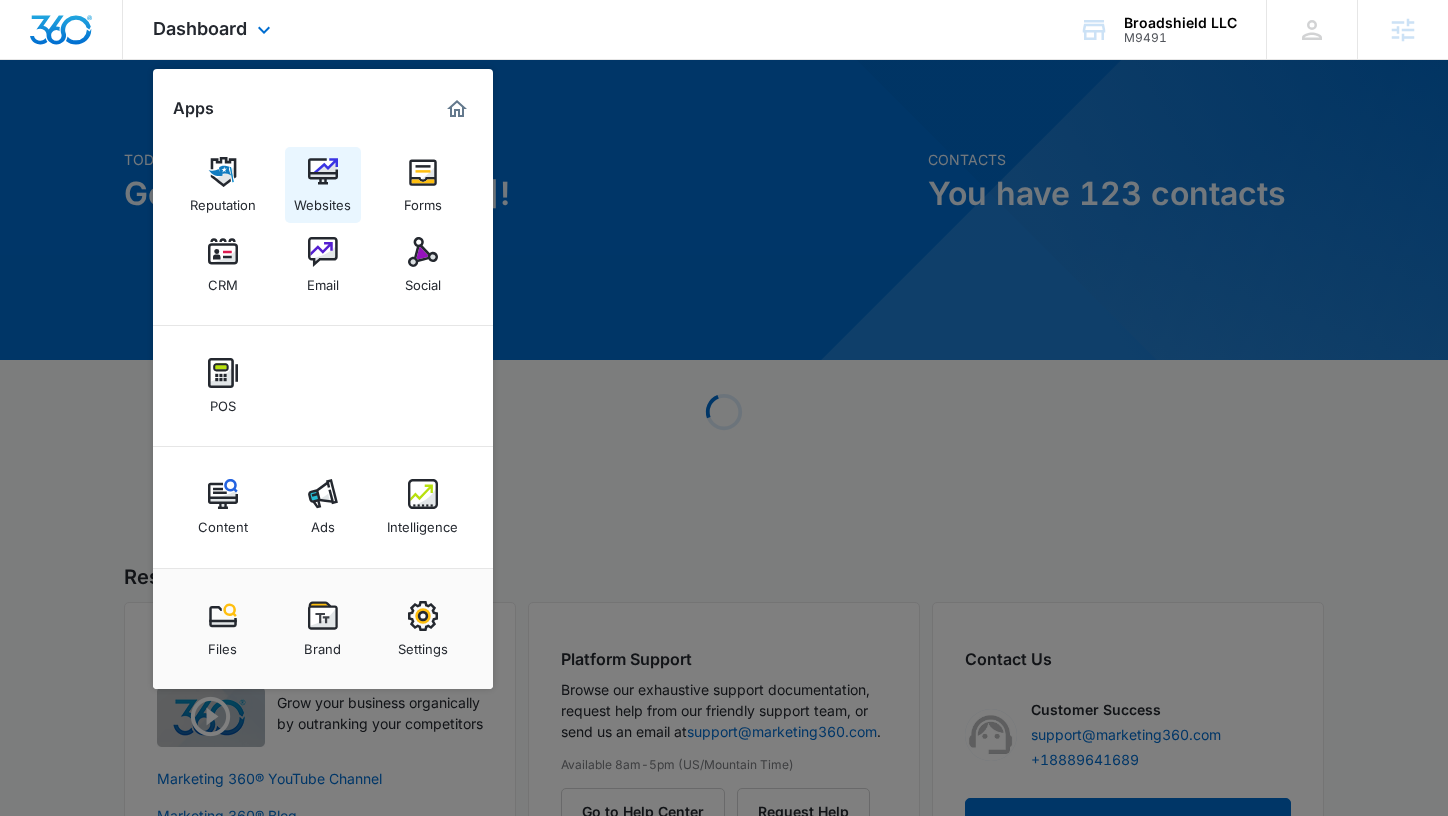 click on "Websites" at bounding box center (322, 200) 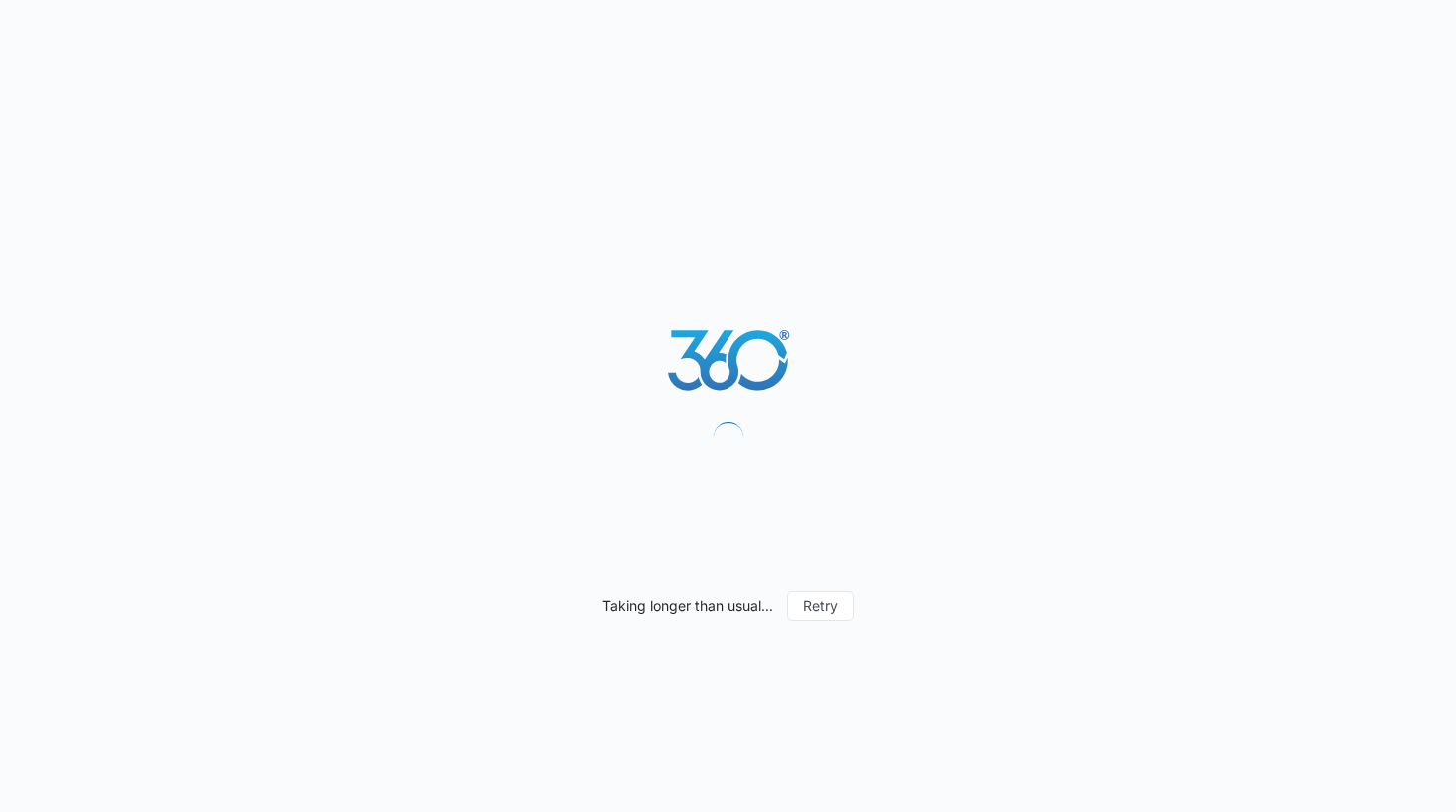 scroll, scrollTop: 0, scrollLeft: 0, axis: both 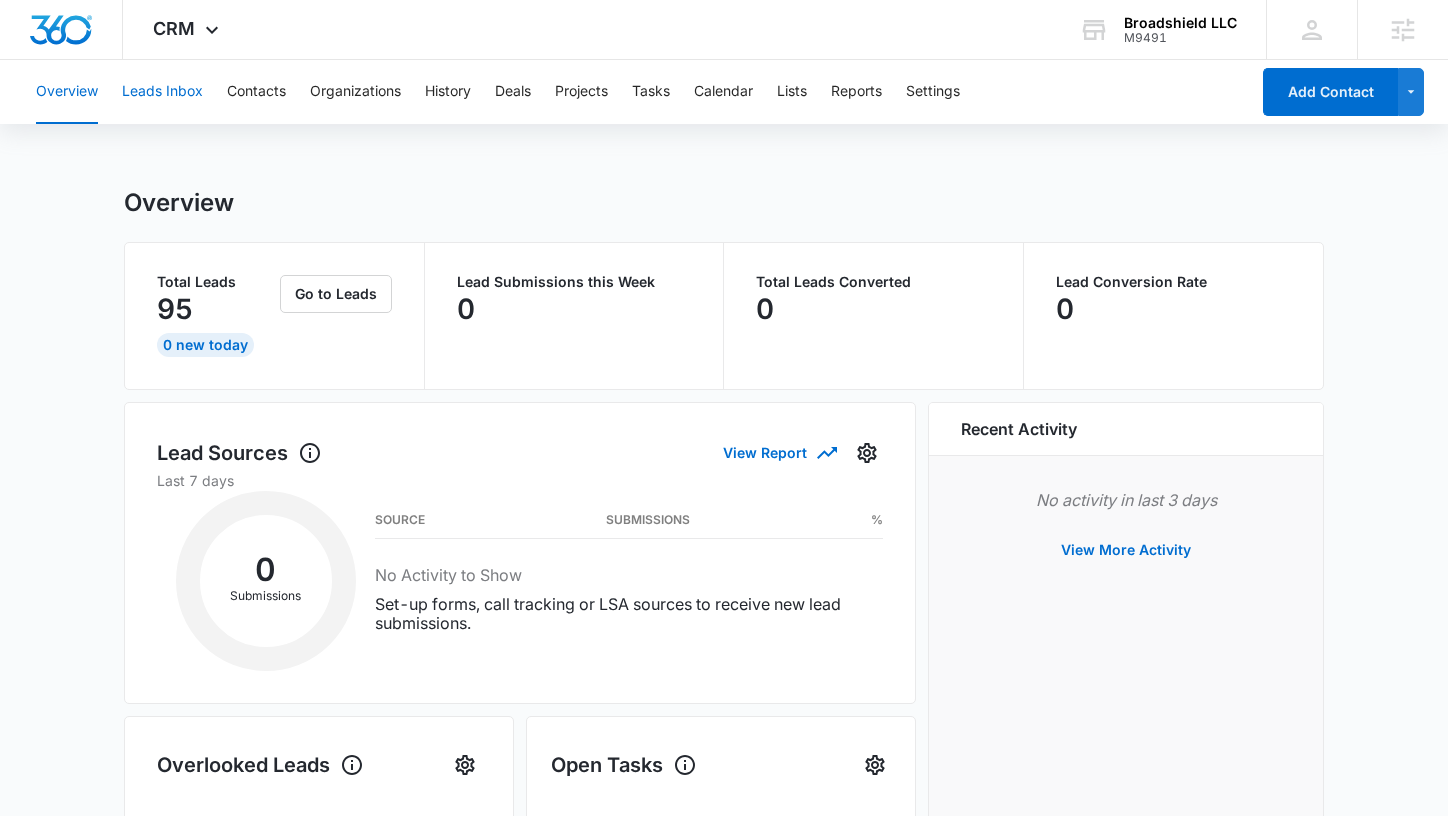 click on "Leads Inbox" at bounding box center [162, 92] 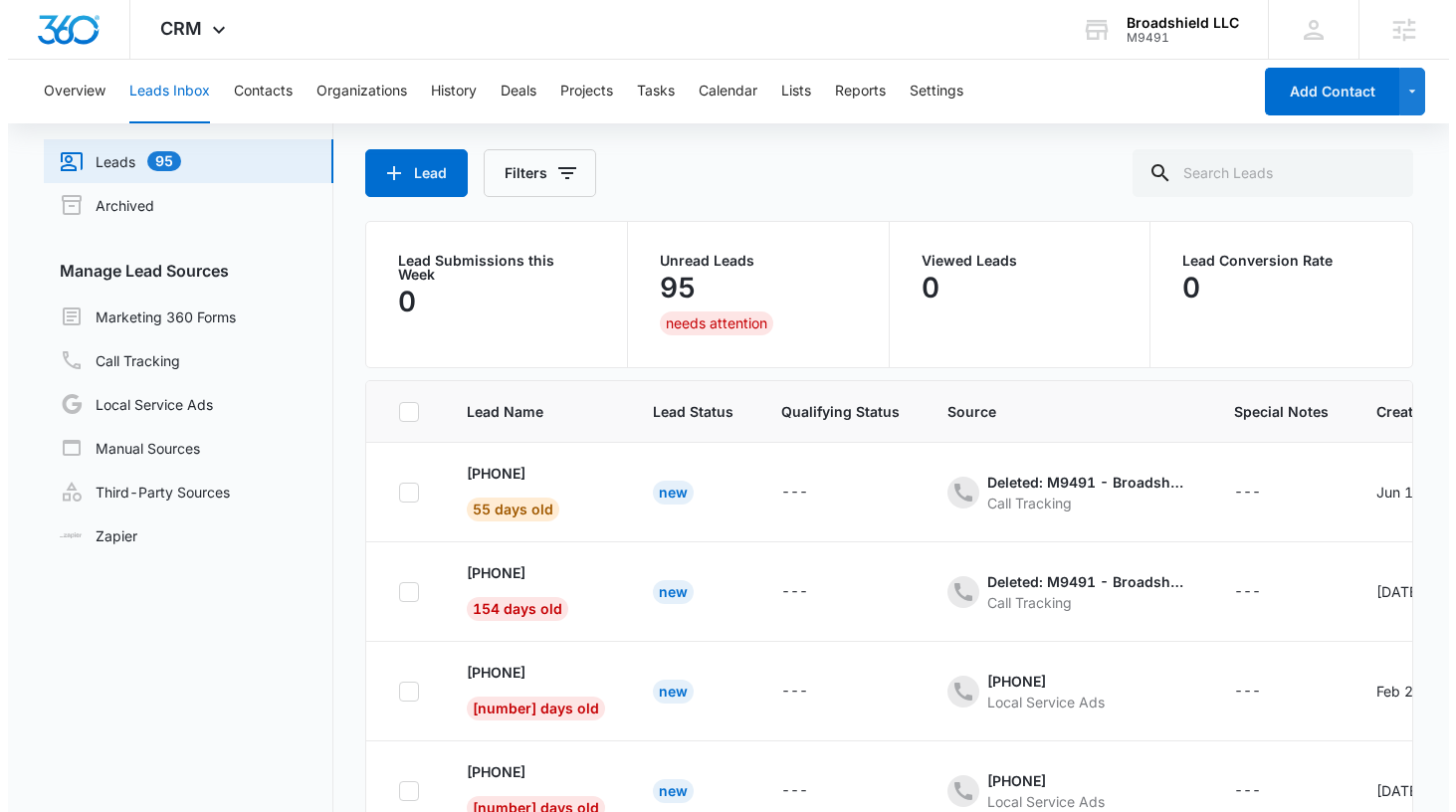 scroll, scrollTop: 0, scrollLeft: 0, axis: both 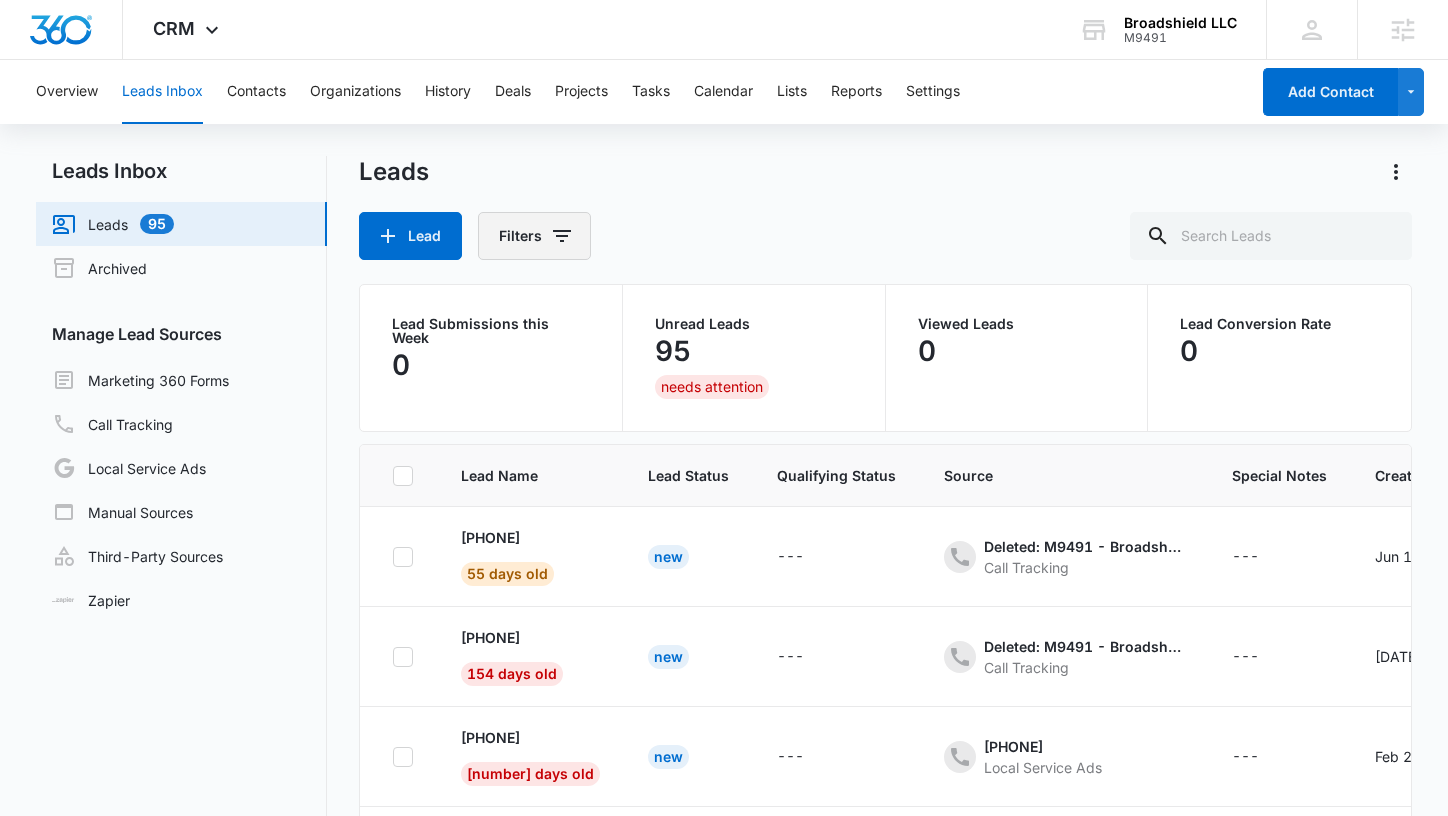 click on "Filters" at bounding box center [534, 236] 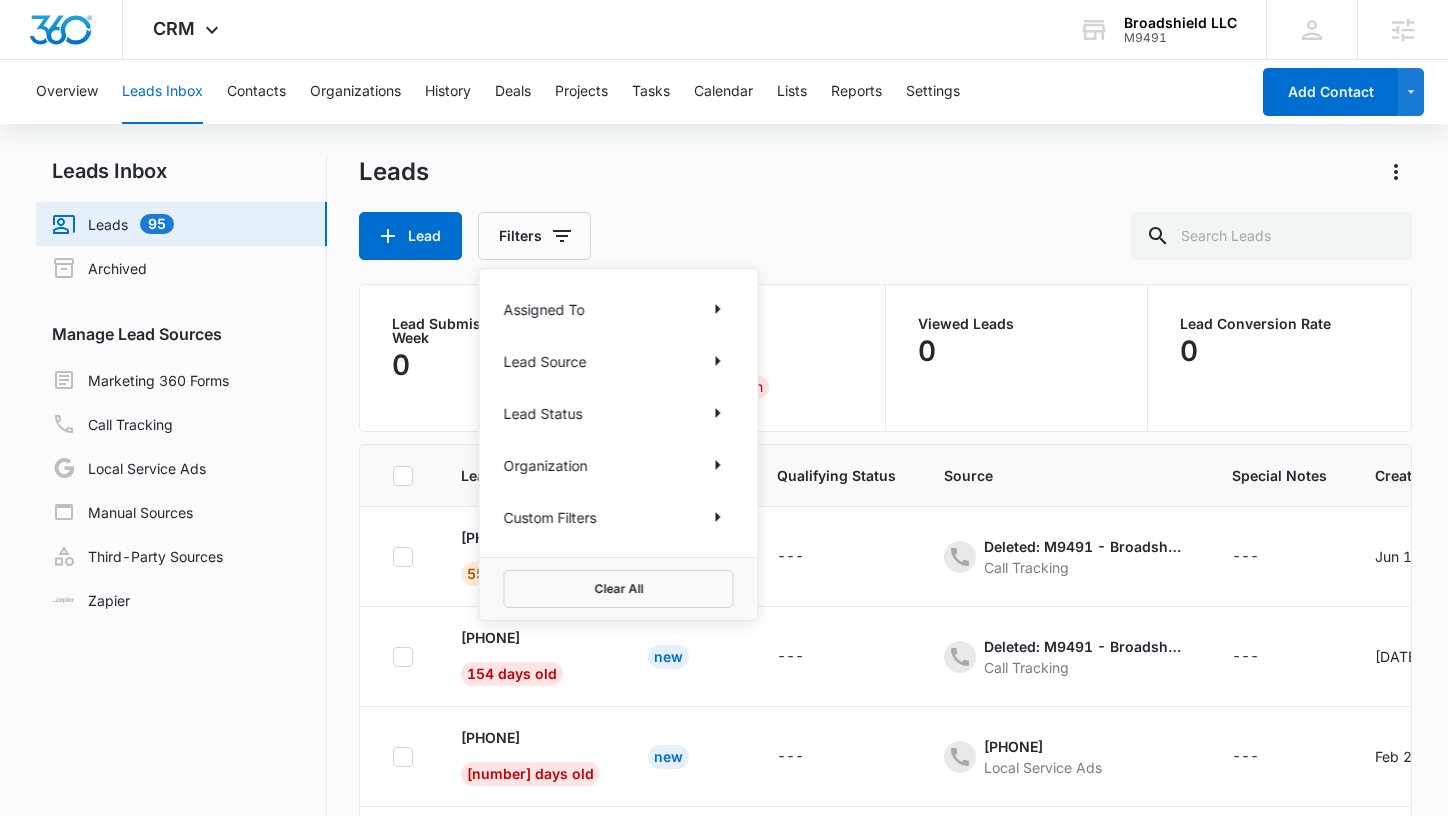 click on "Lead Source" at bounding box center (545, 361) 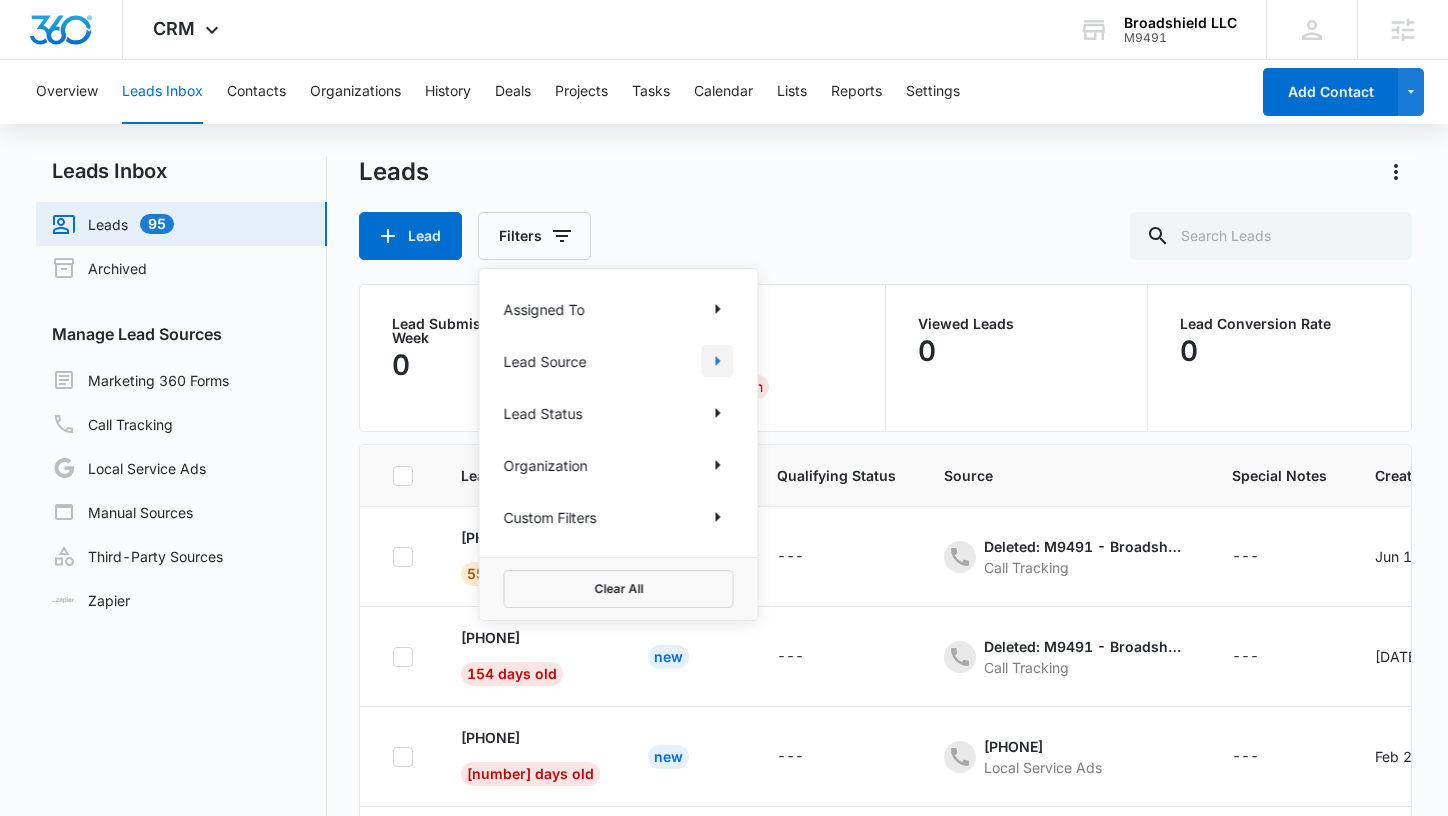 click 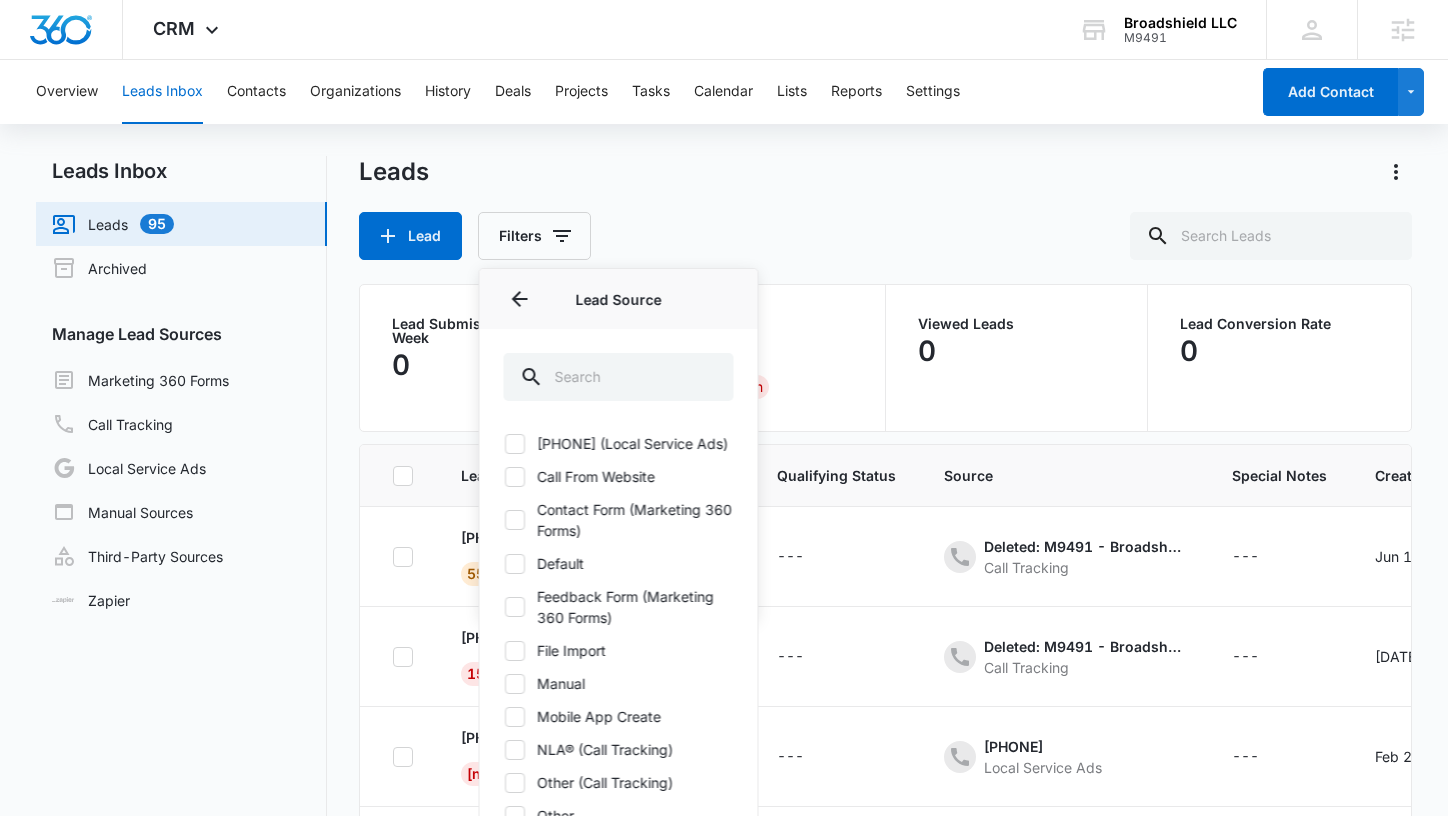 click on "Contact Form (Marketing 360 Forms)" at bounding box center [619, 520] 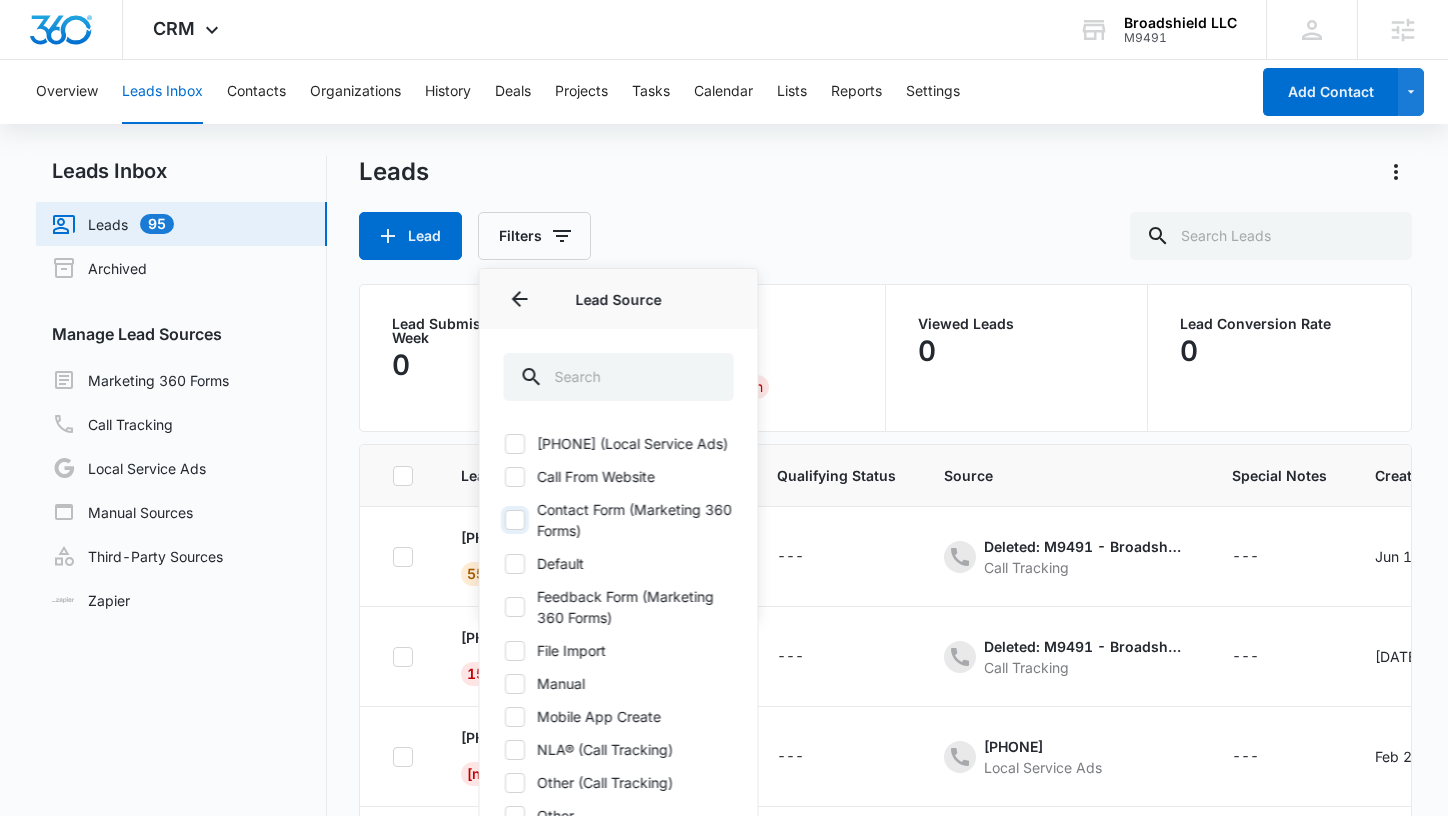 click on "Contact Form (Marketing 360 Forms)" at bounding box center (504, 520) 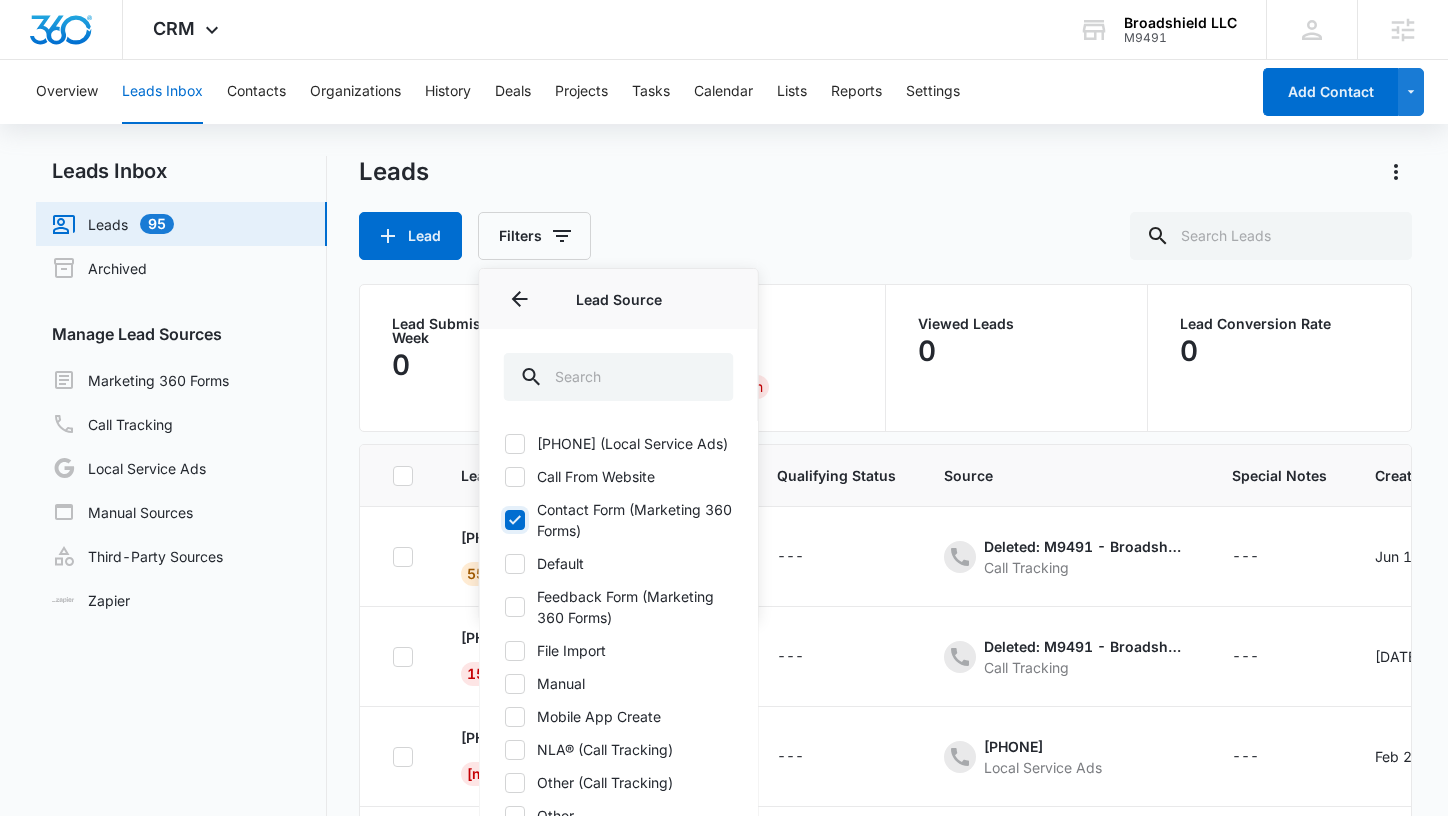 checkbox on "true" 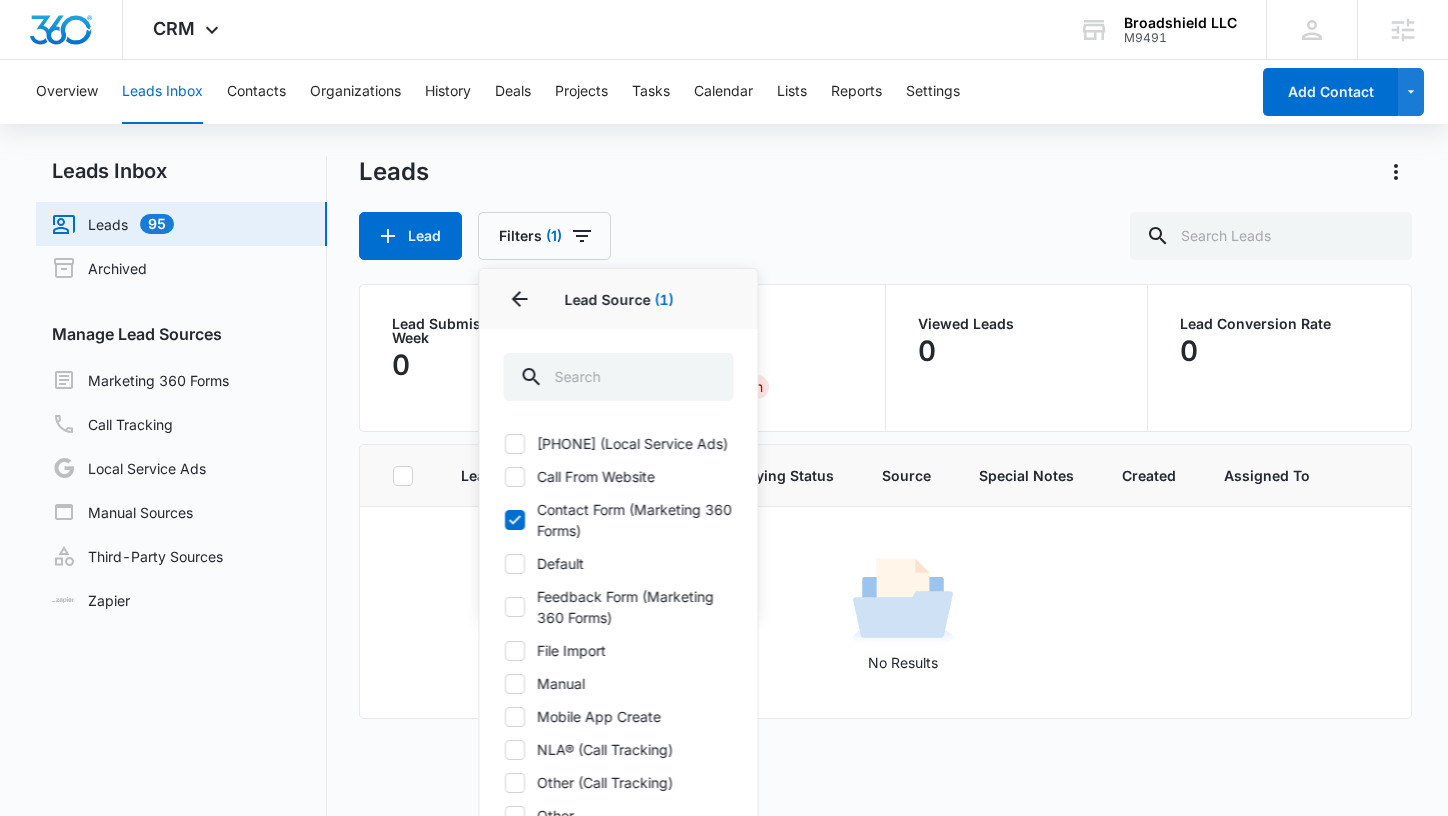 click on "Feedback Form (Marketing 360 Forms)" at bounding box center (619, 607) 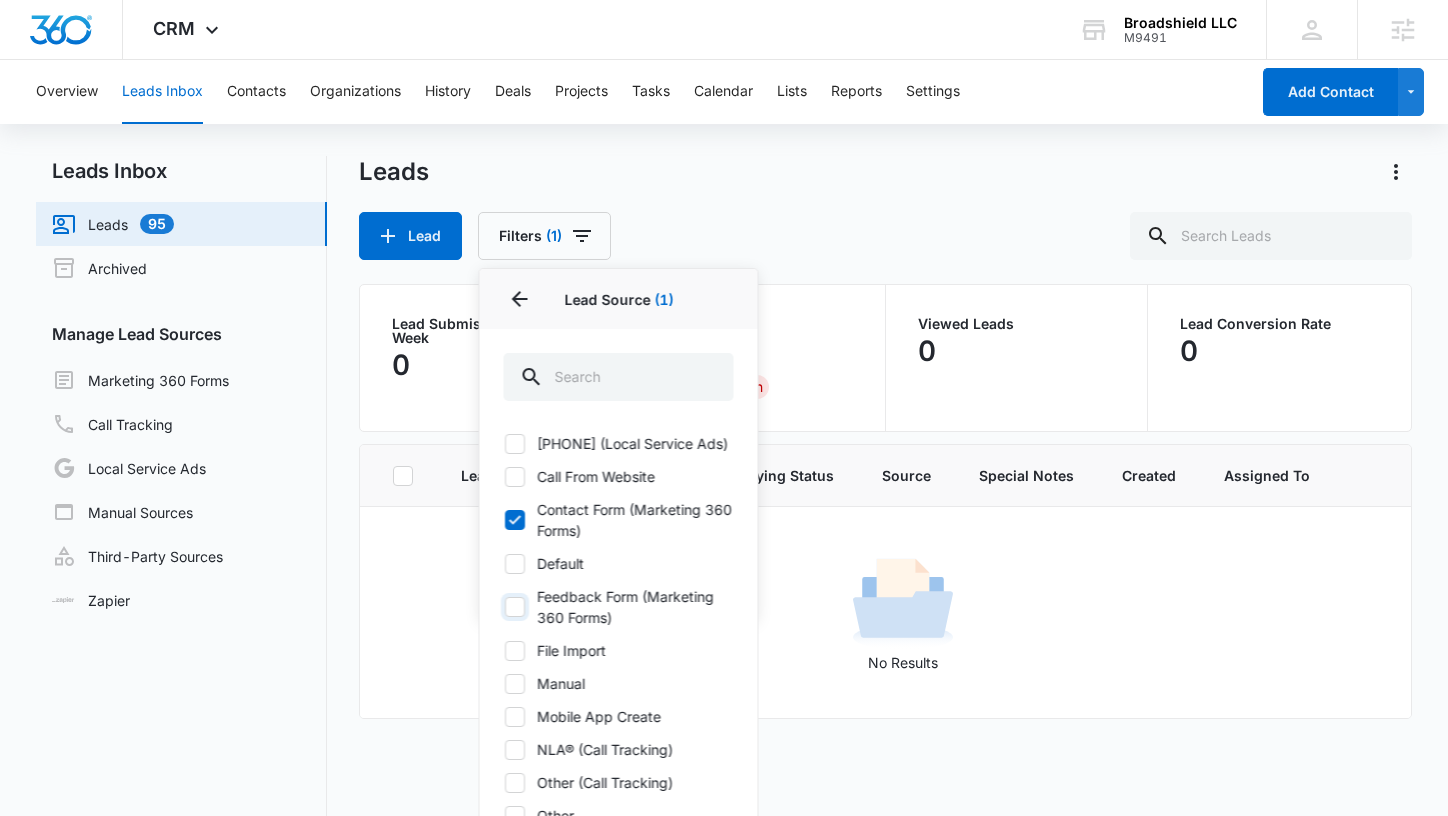 click on "Feedback Form (Marketing 360 Forms)" at bounding box center (504, 607) 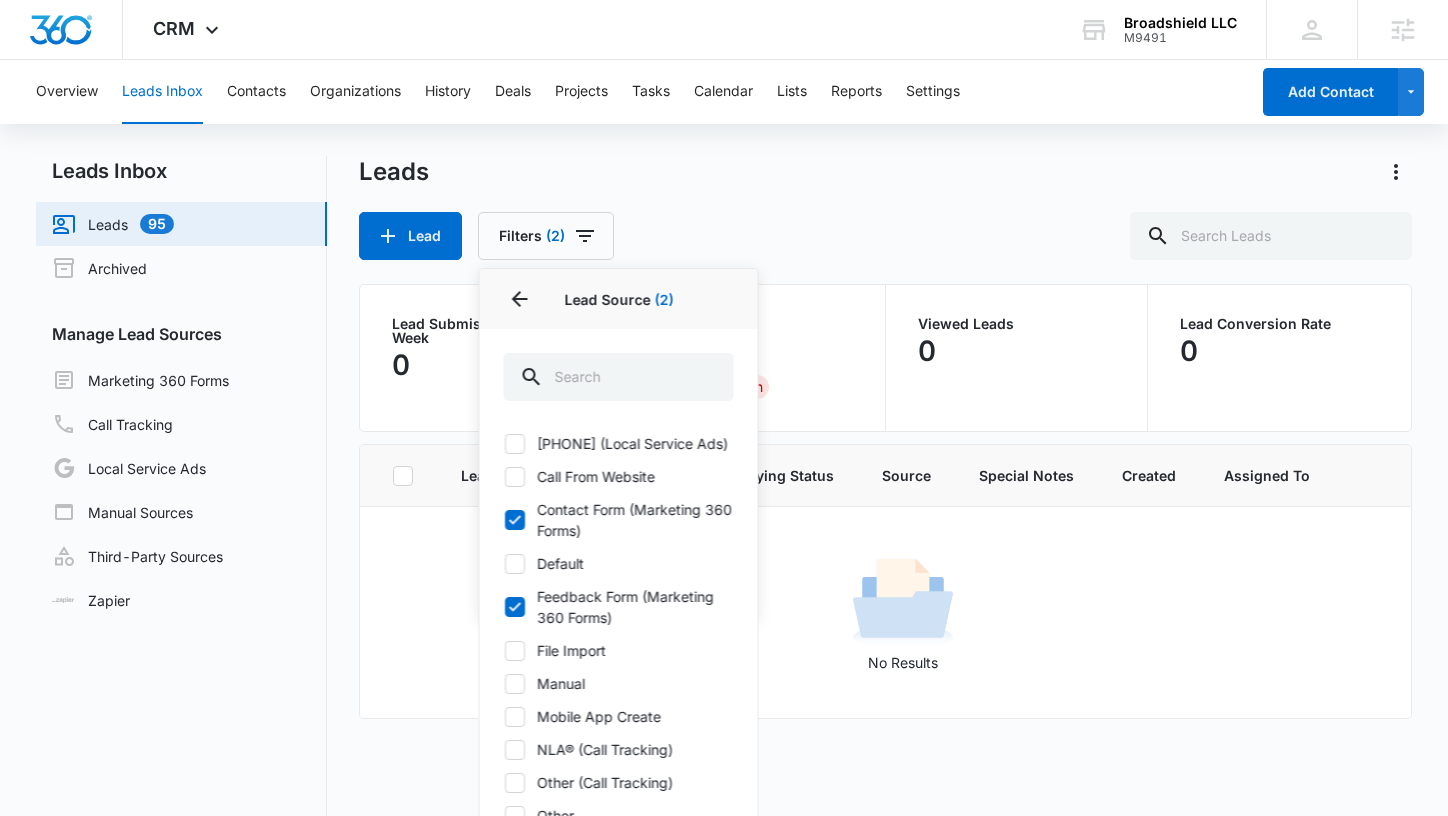 click on "Feedback Form (Marketing 360 Forms)" at bounding box center [619, 607] 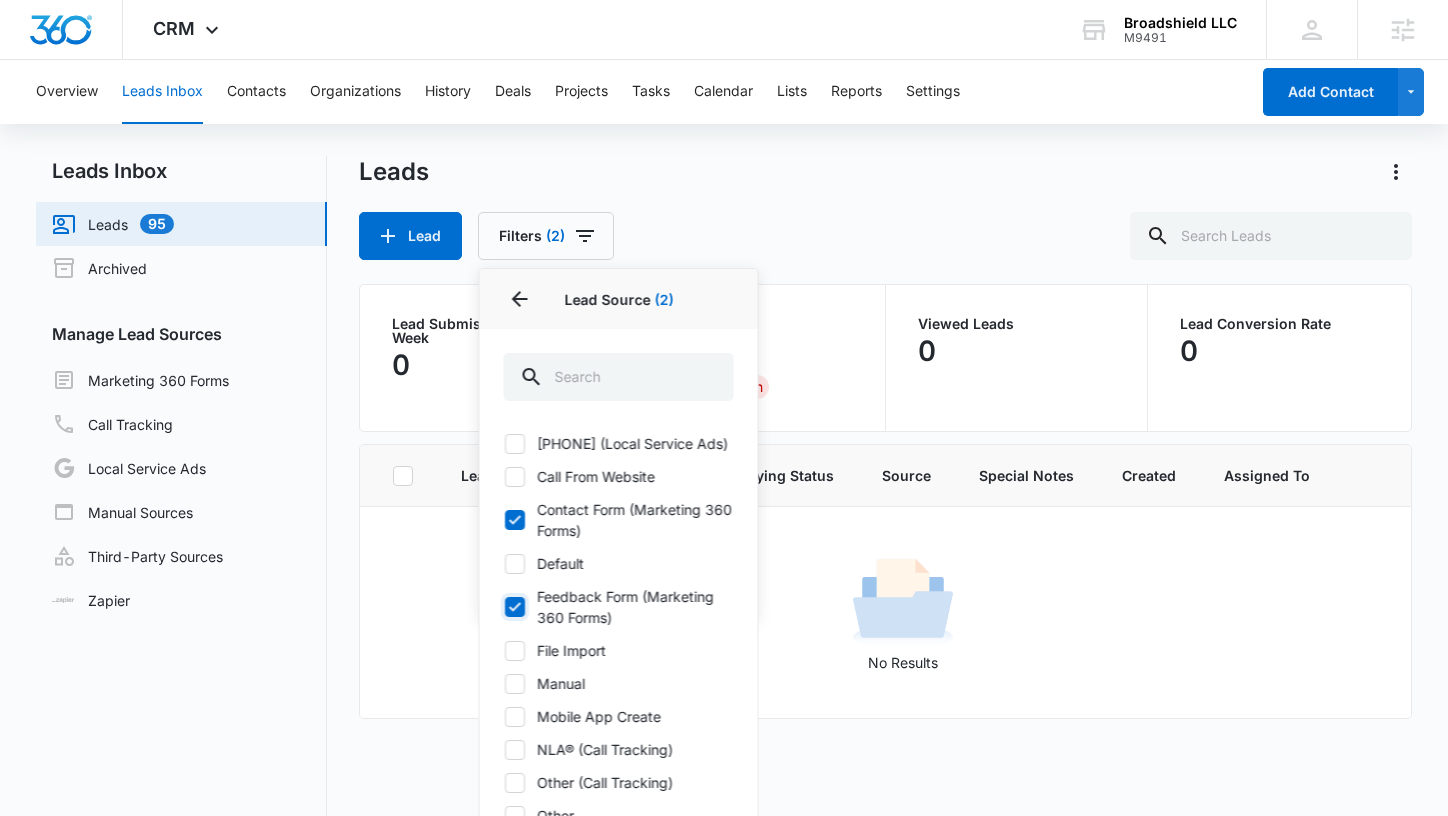 click on "Feedback Form (Marketing 360 Forms)" at bounding box center (504, 607) 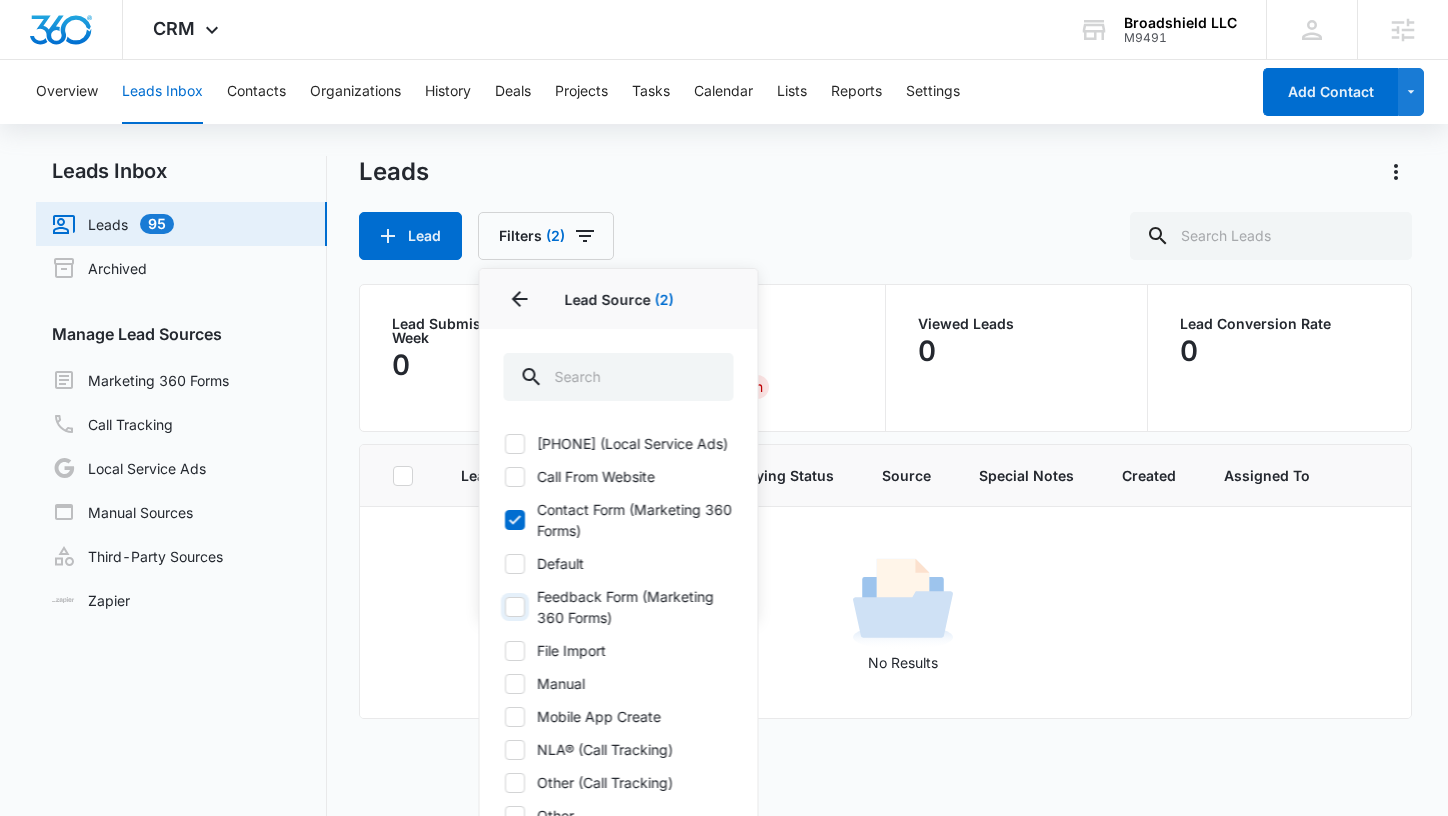 checkbox on "false" 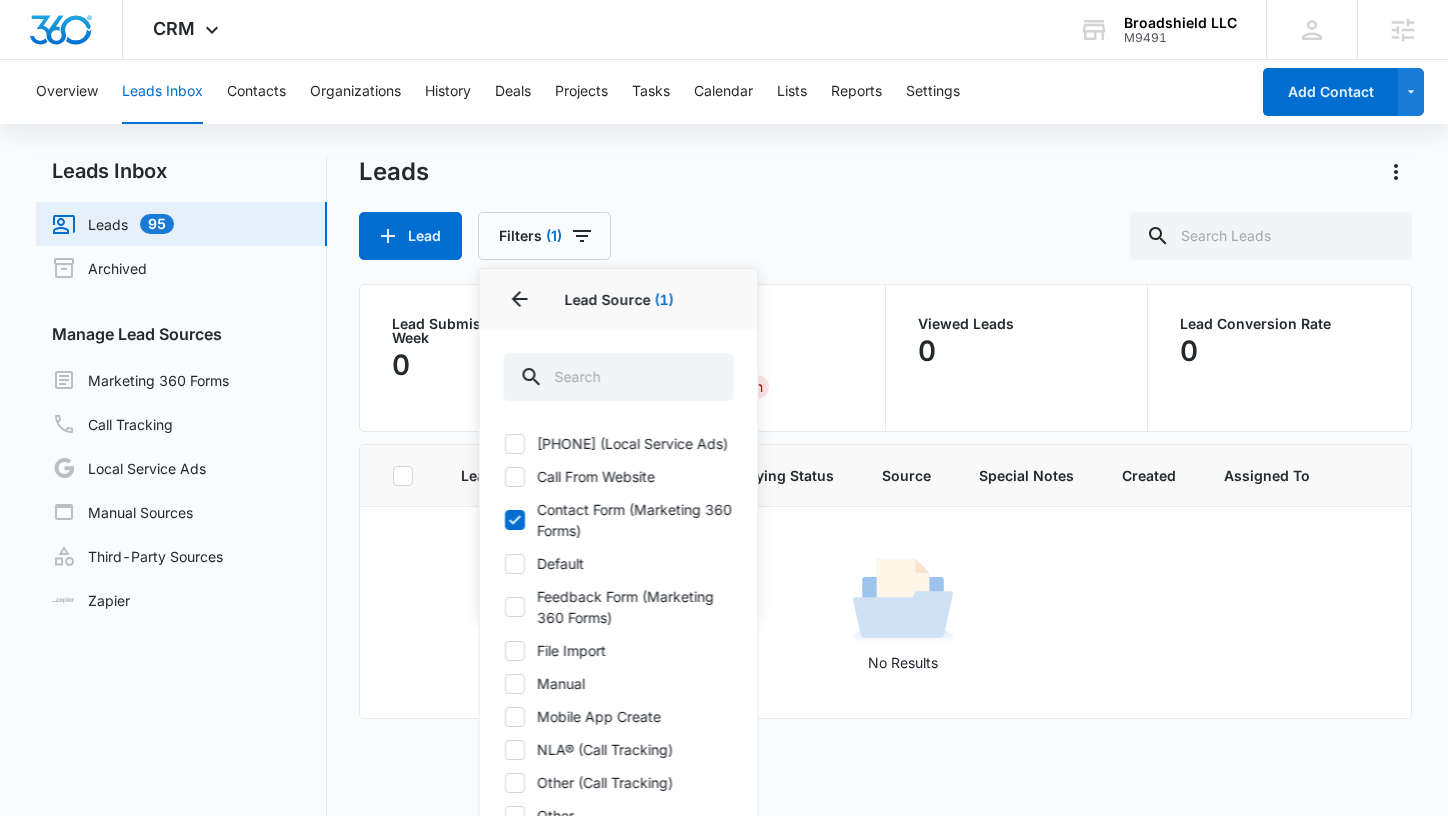 click on "Contact Form (Marketing 360 Forms)" at bounding box center [619, 520] 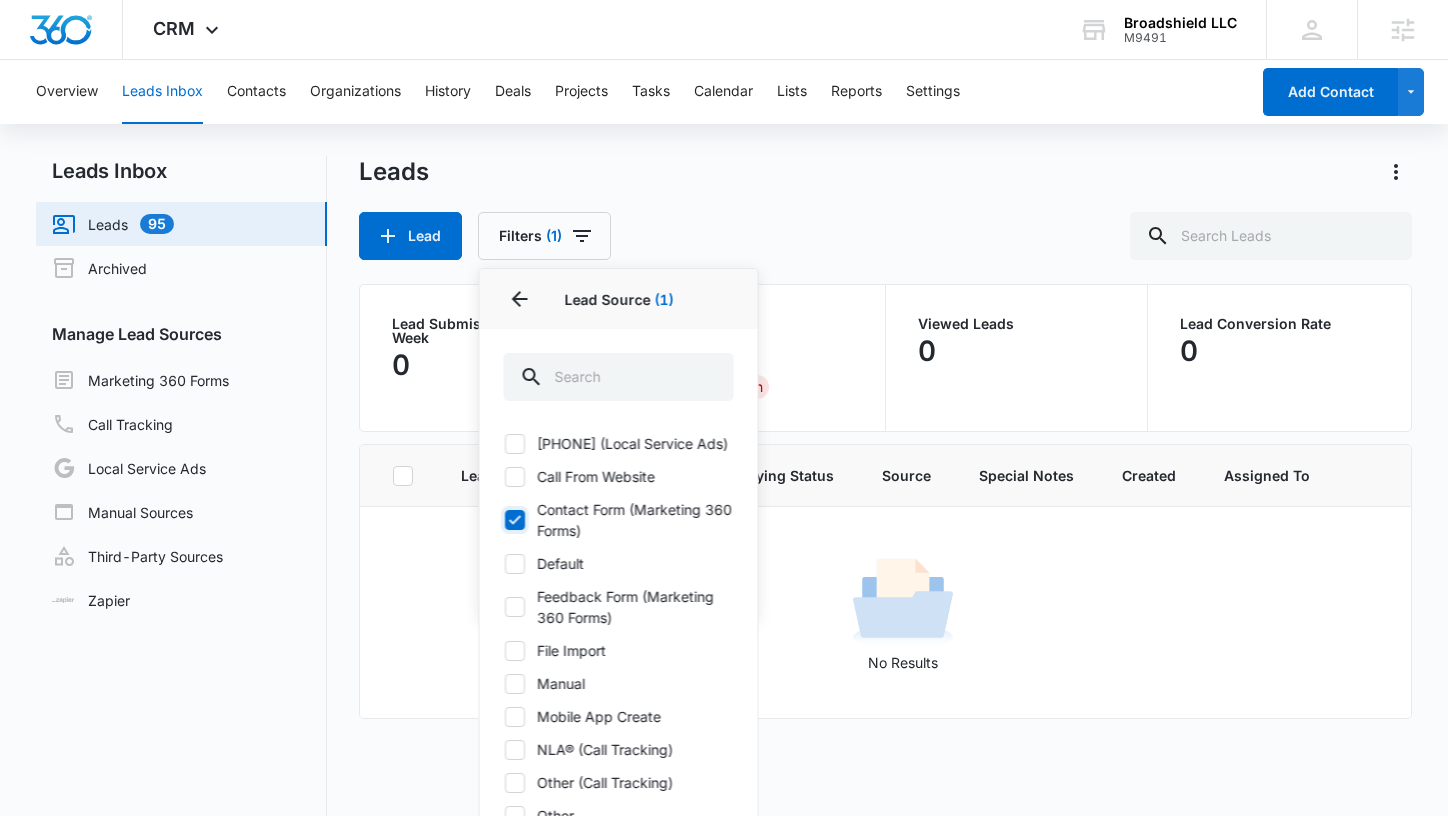 click on "Contact Form (Marketing 360 Forms)" at bounding box center [504, 520] 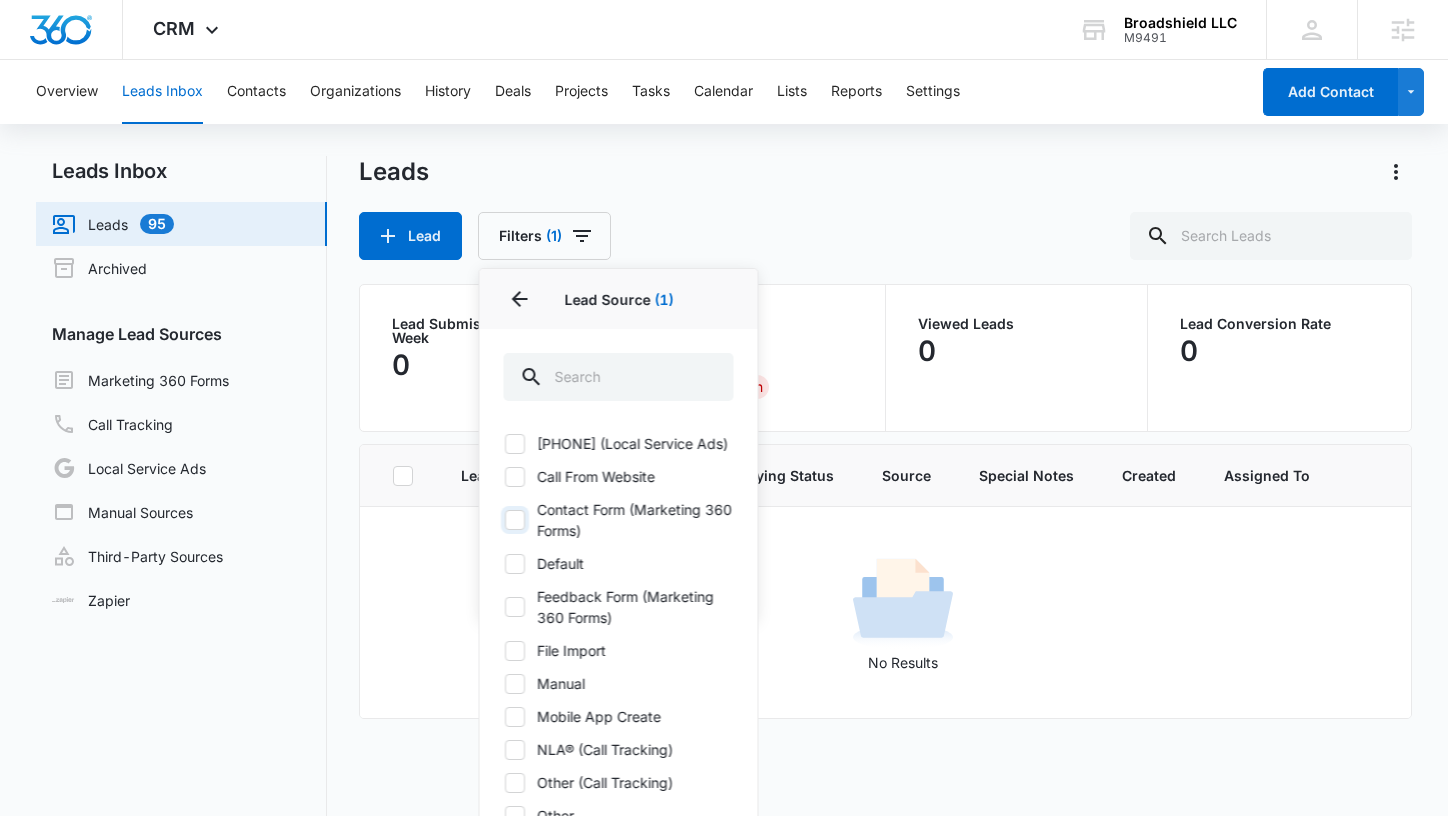 checkbox on "false" 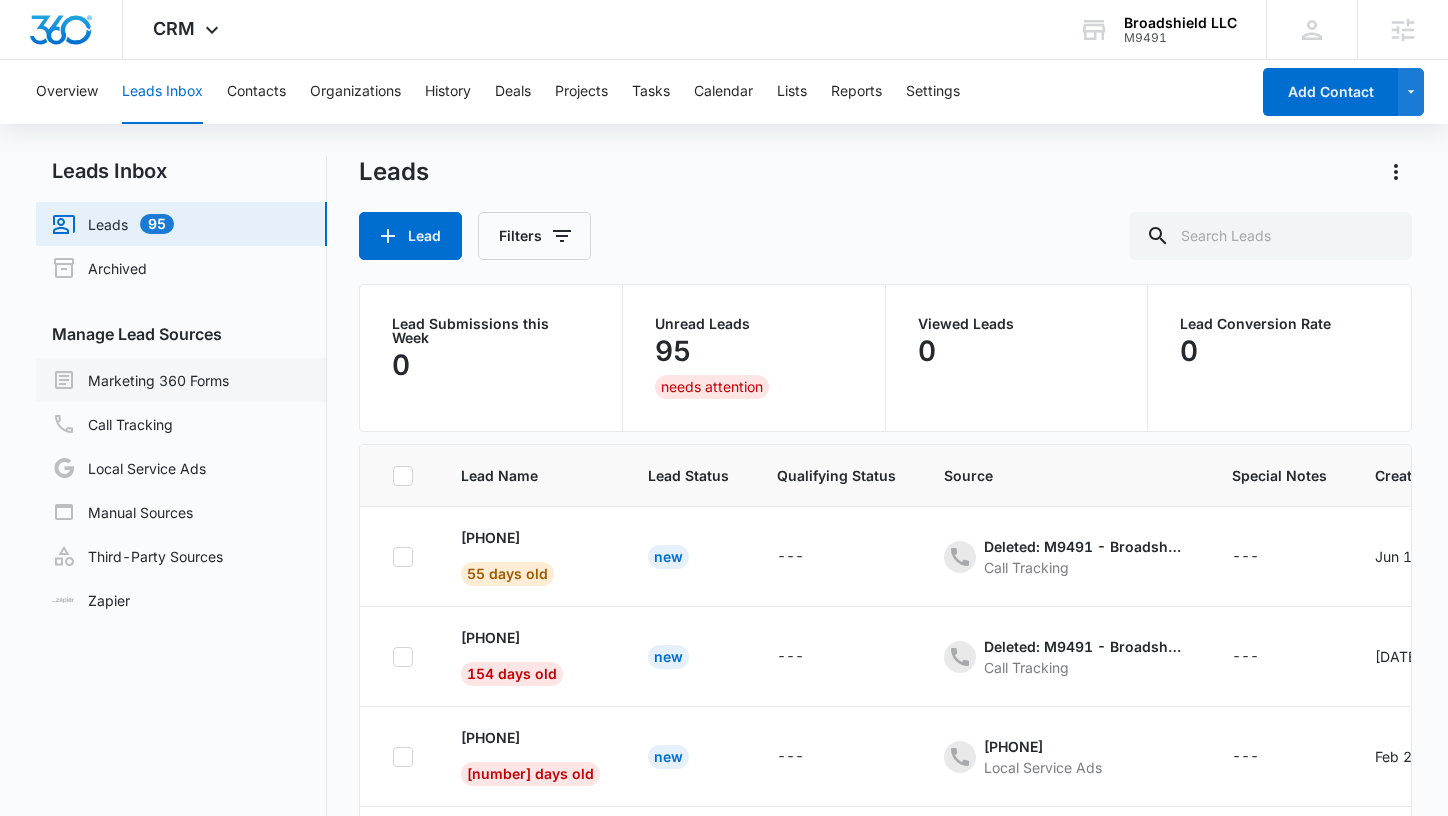 click on "Marketing 360 Forms" at bounding box center (140, 380) 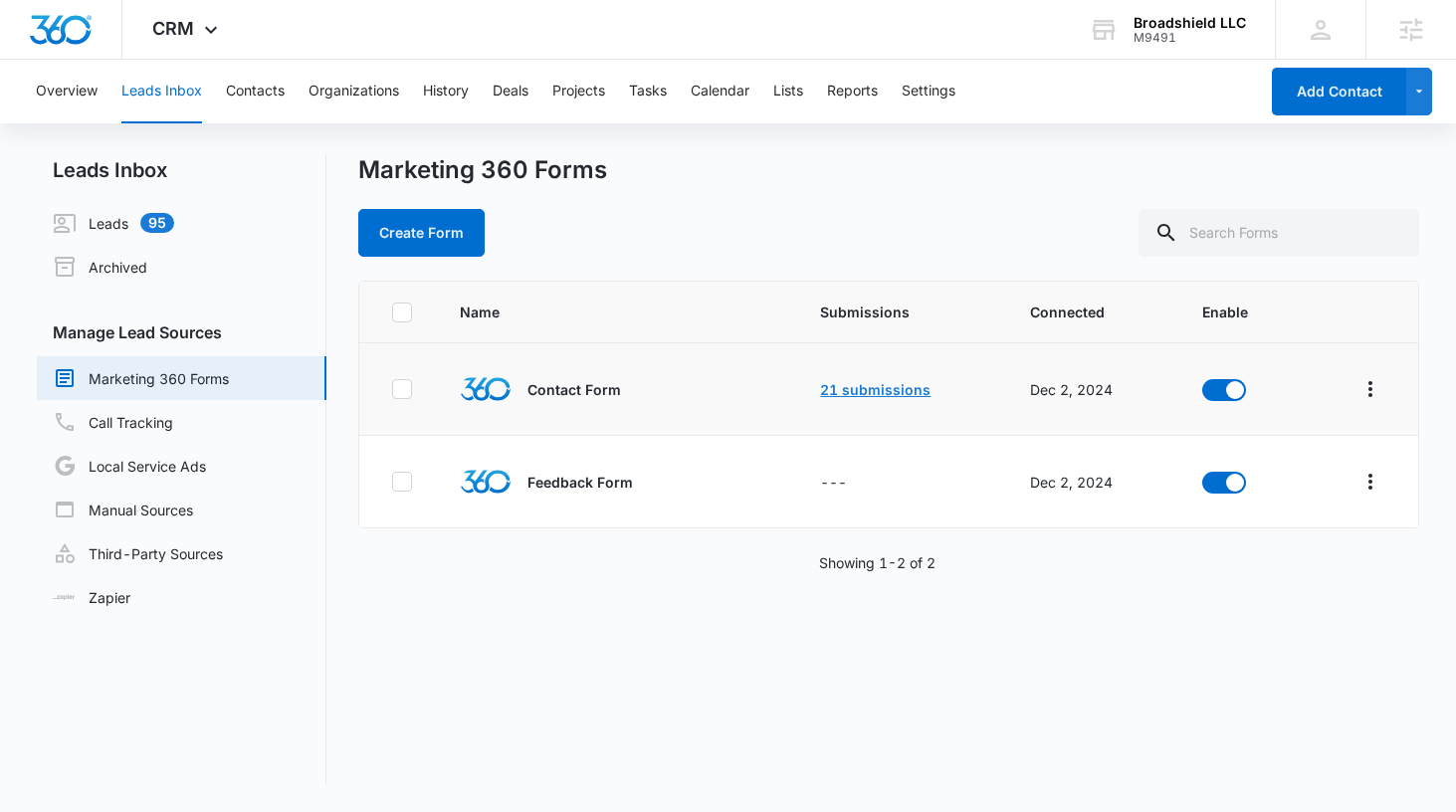 click on "21 submissions" at bounding box center [875, 389] 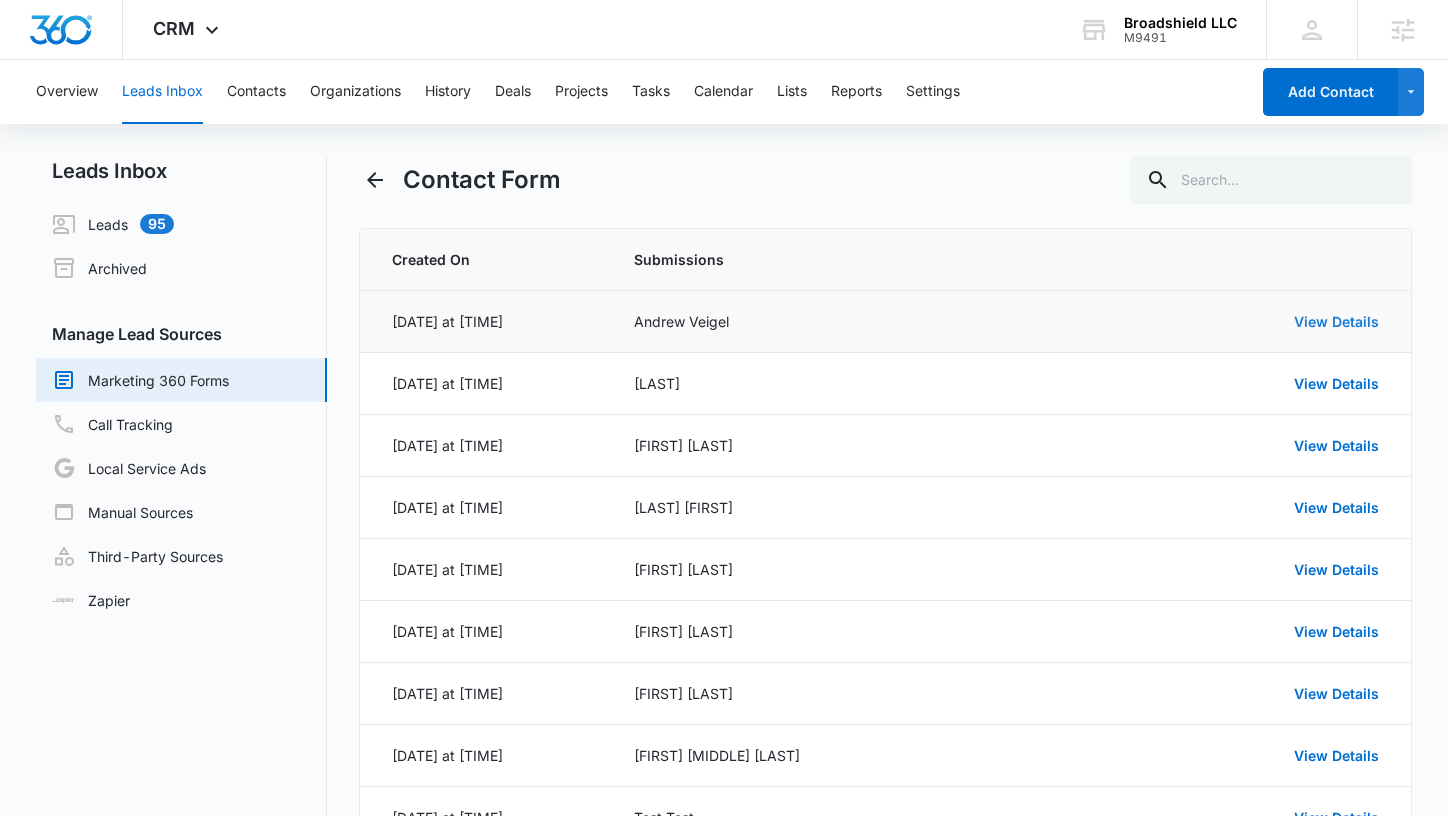 click on "View Details" at bounding box center (1336, 321) 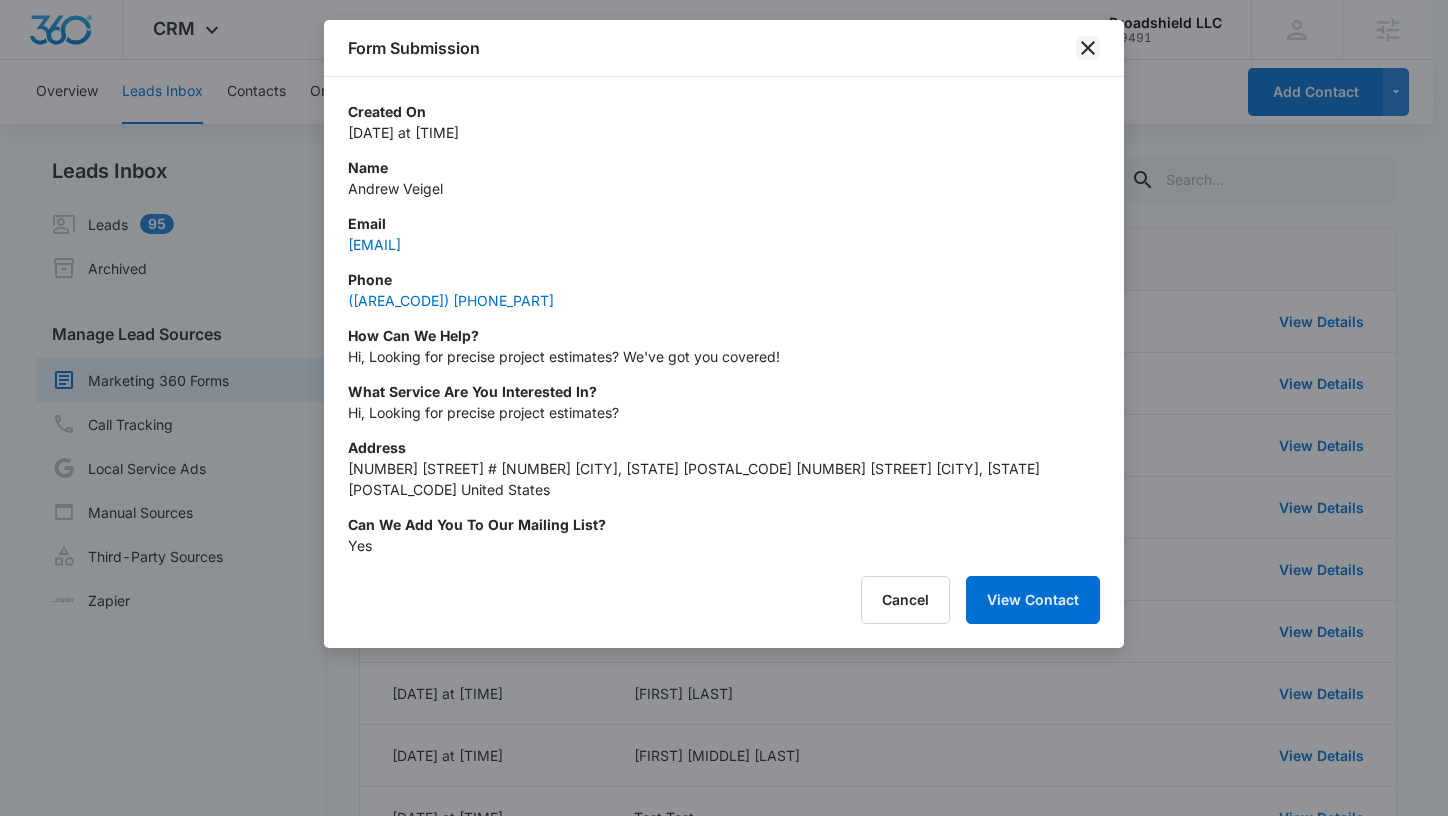 click 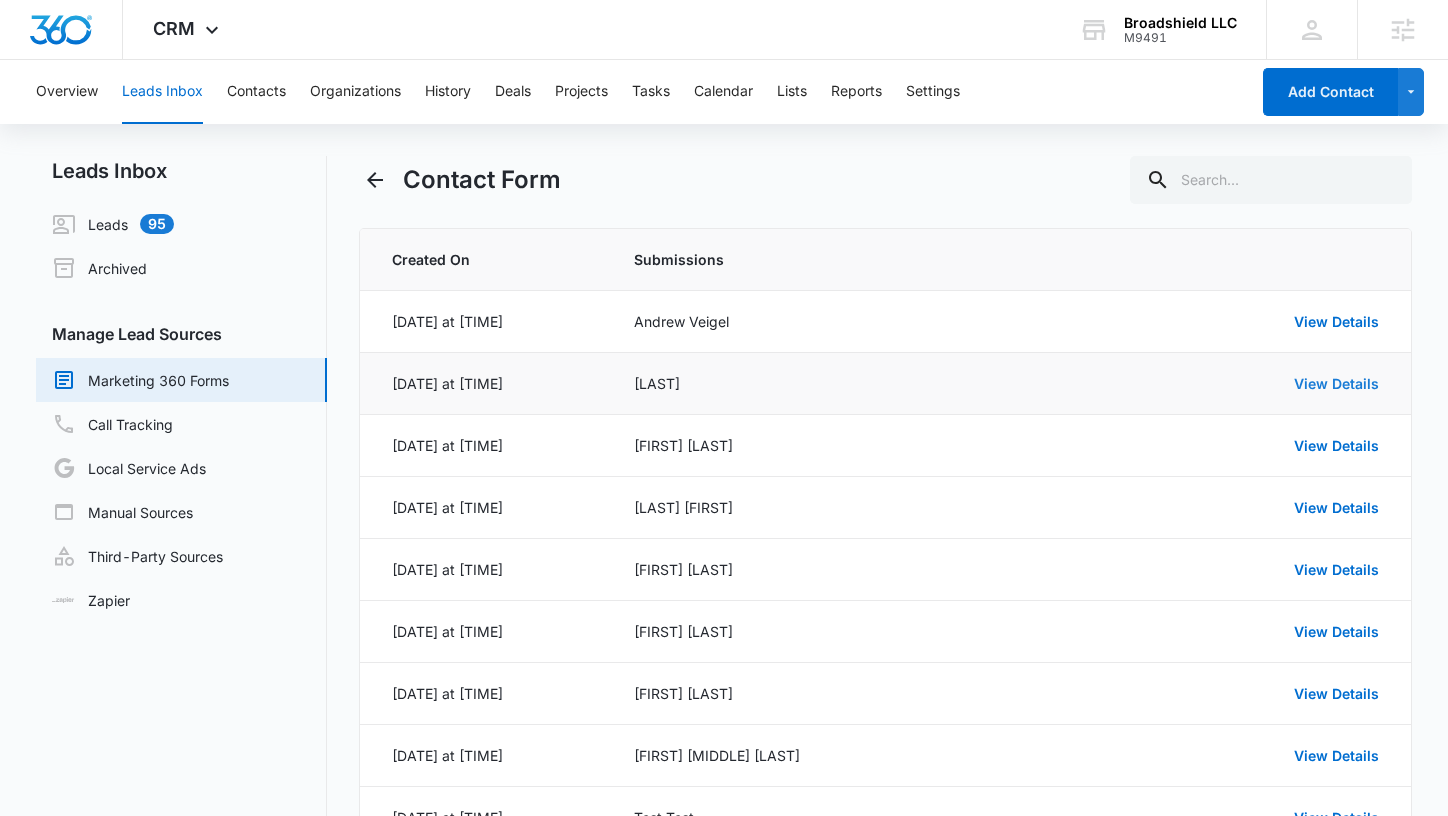 click on "View Details" at bounding box center [1336, 383] 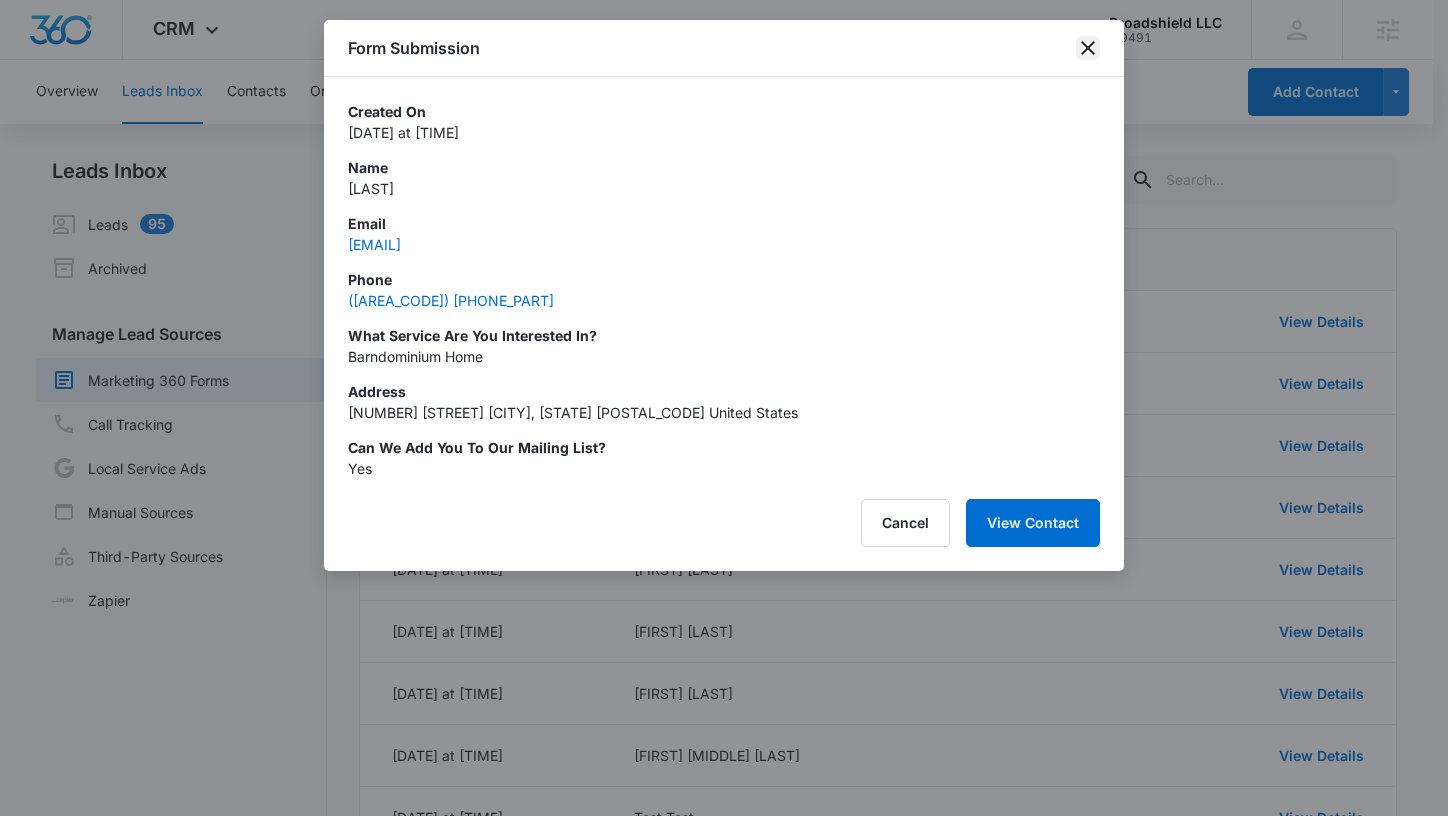 click 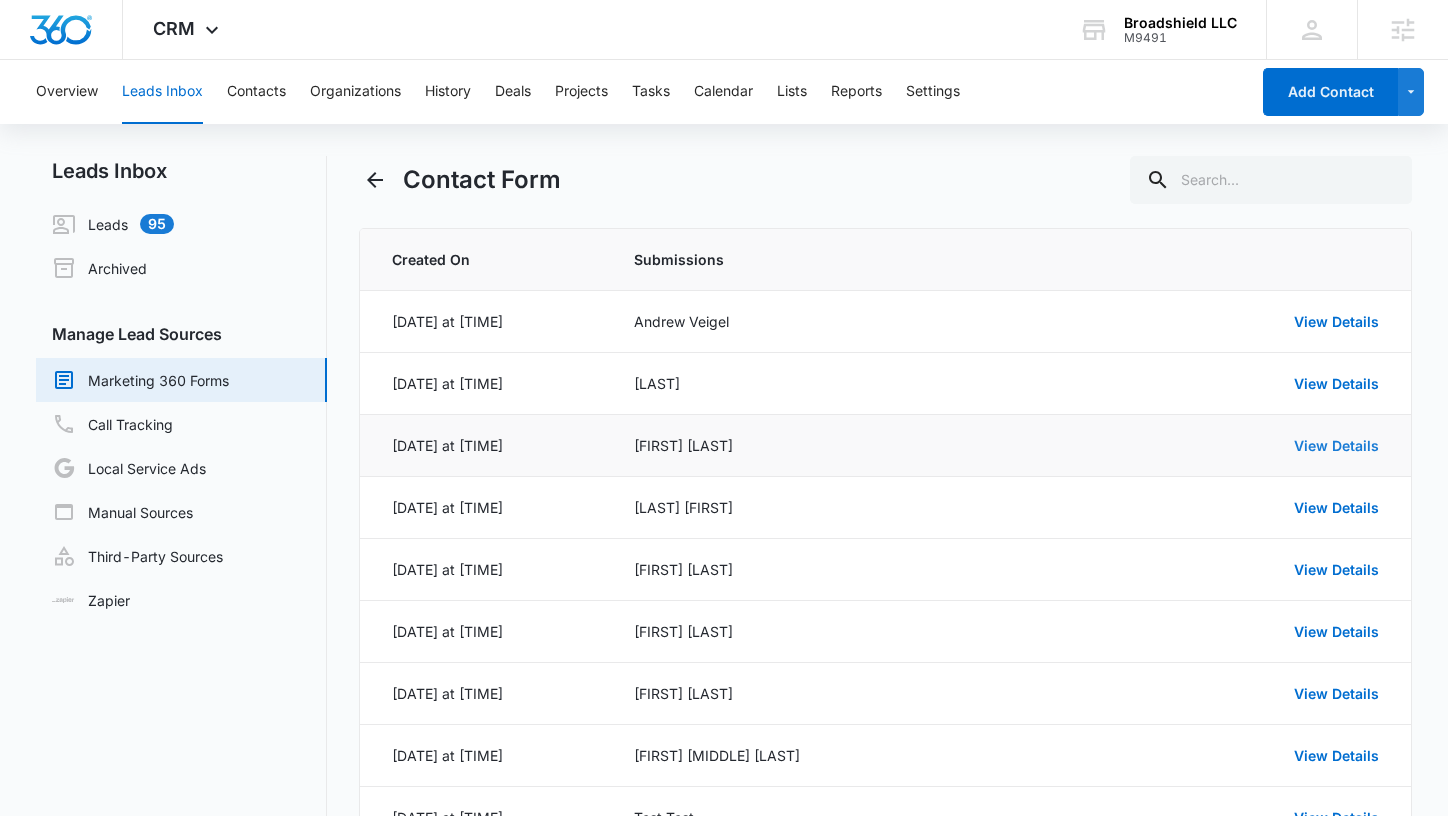 click on "View Details" at bounding box center (1336, 445) 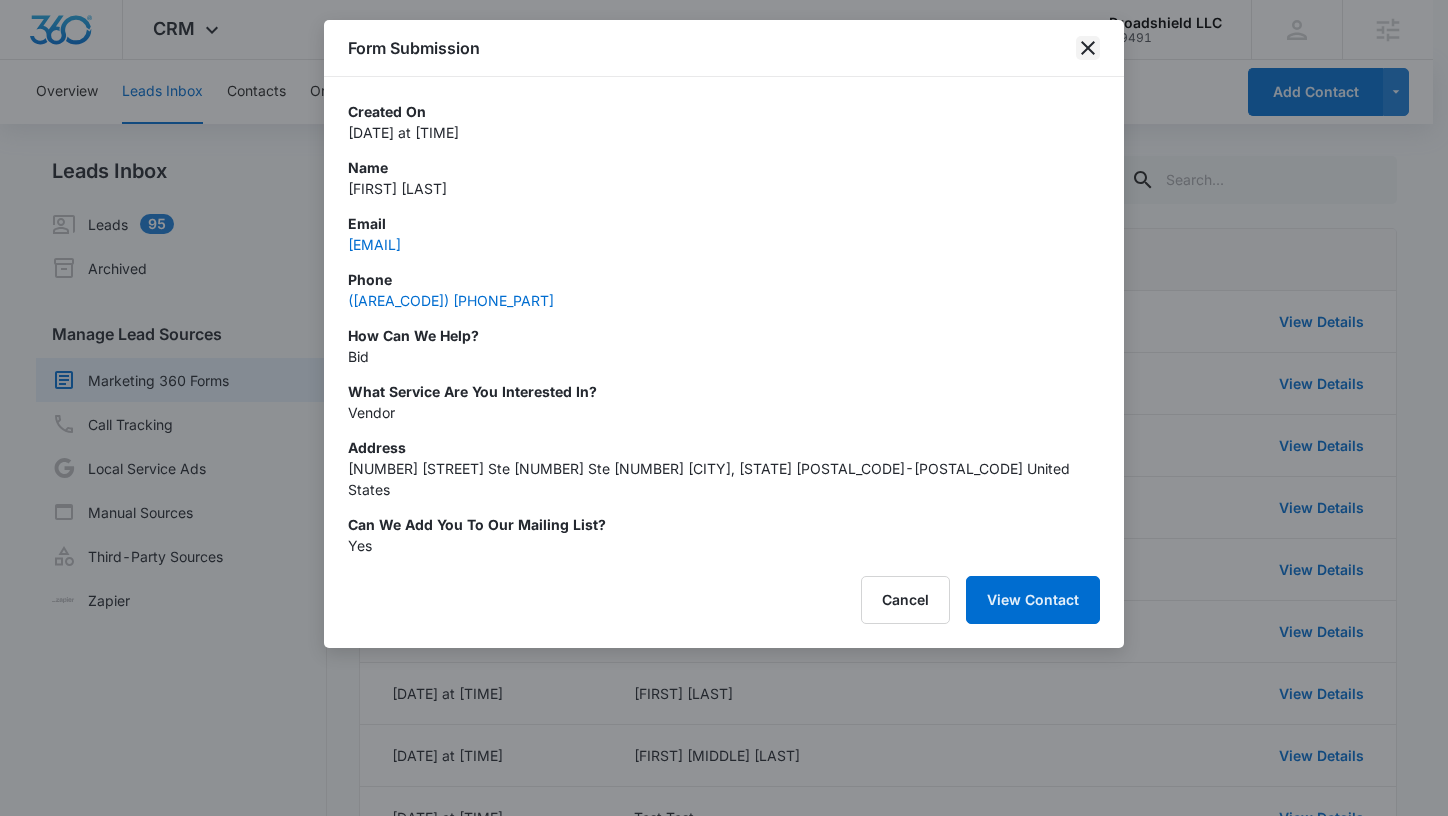 click 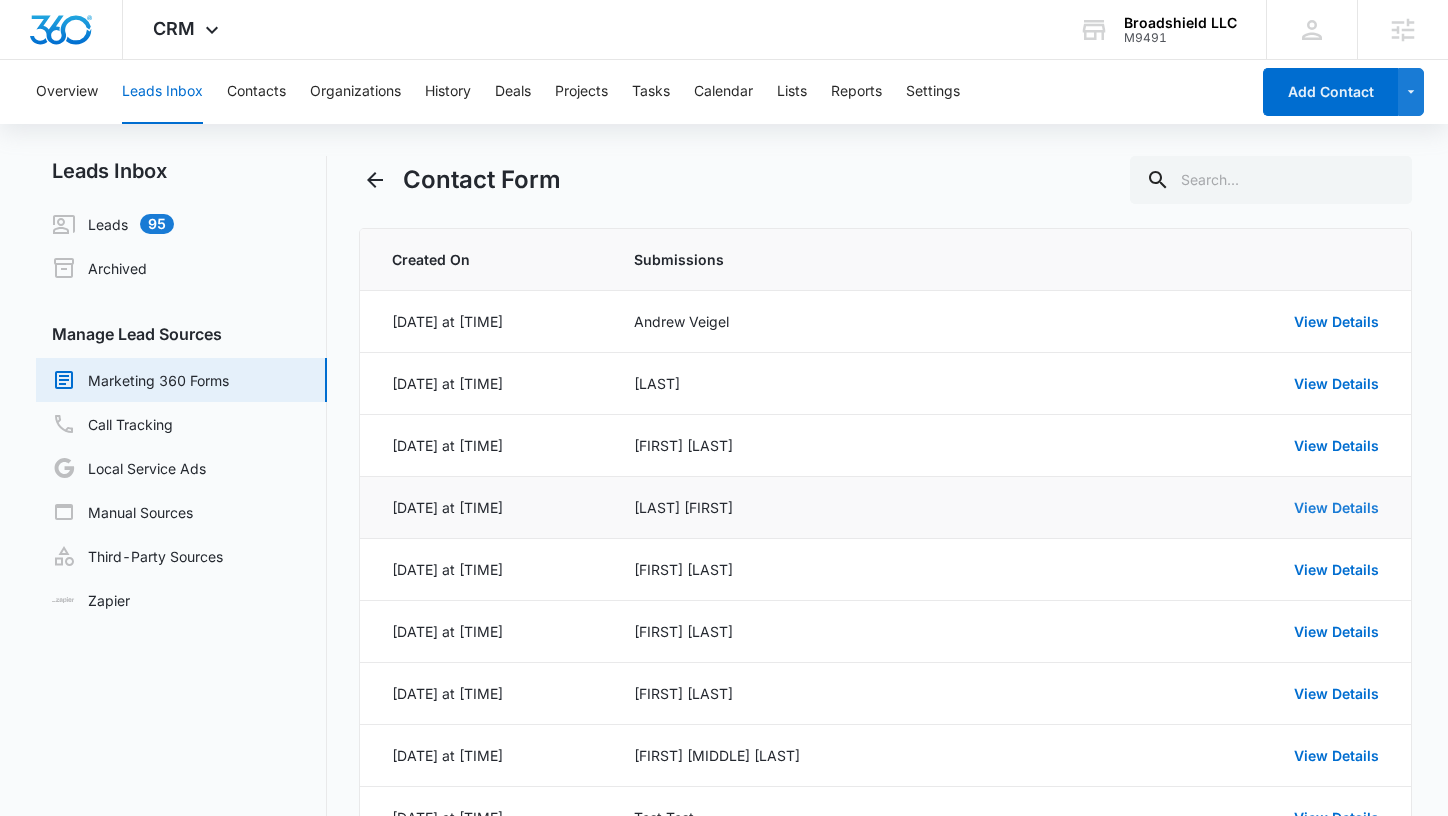 click on "View Details" at bounding box center (1336, 507) 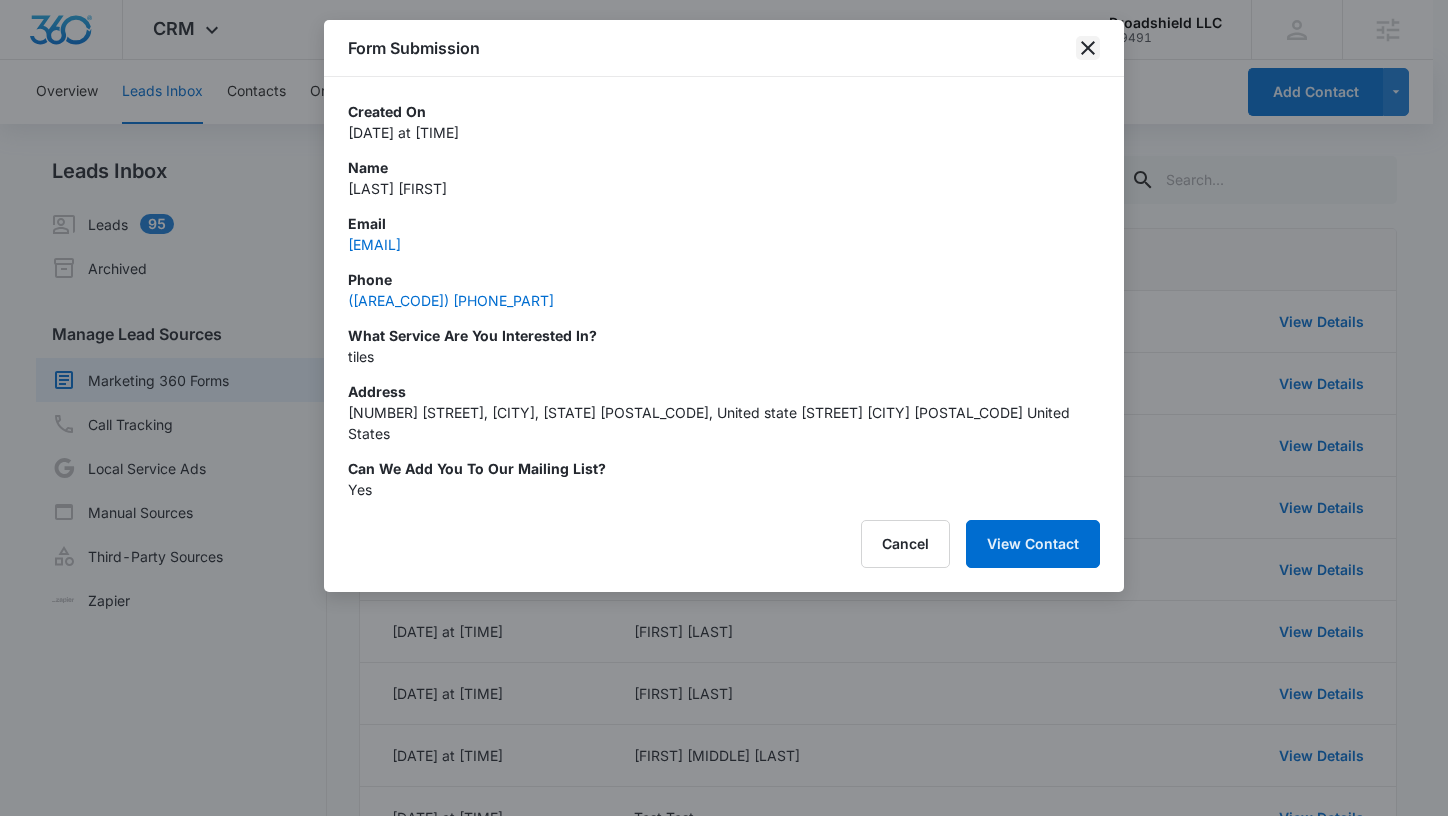 click 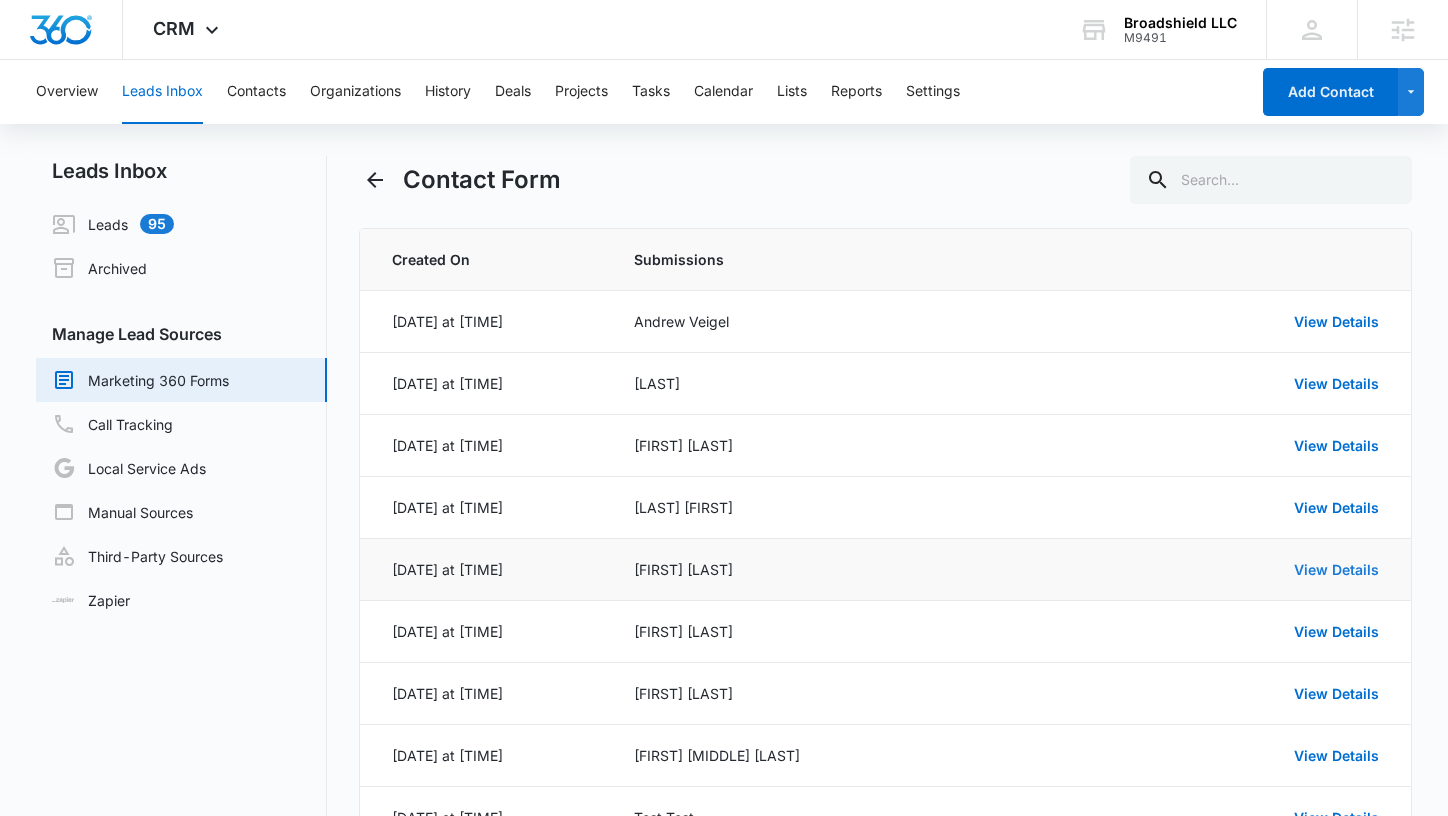 click on "View Details" at bounding box center [1336, 569] 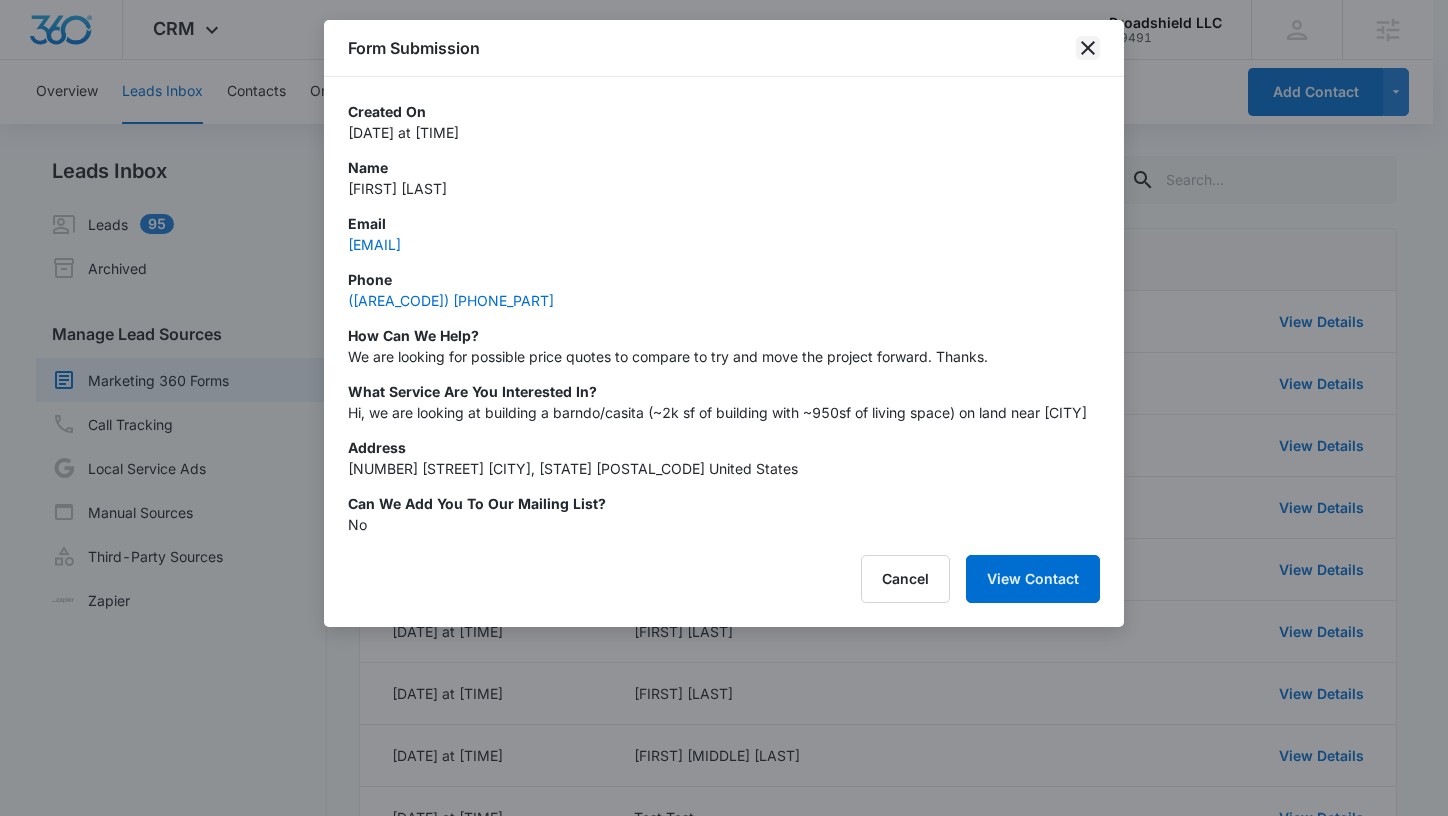 click 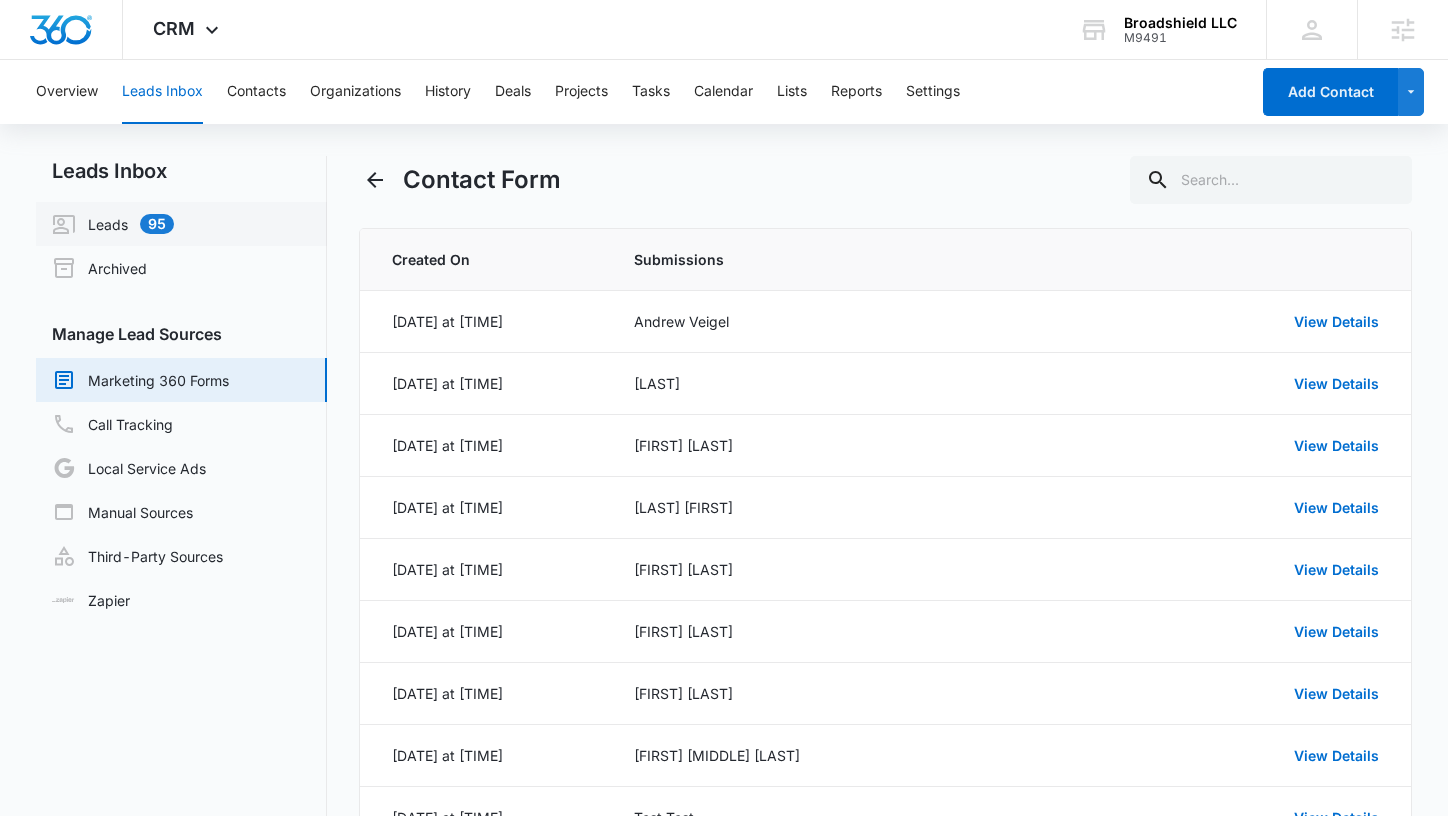click on "Leads 95" at bounding box center [113, 224] 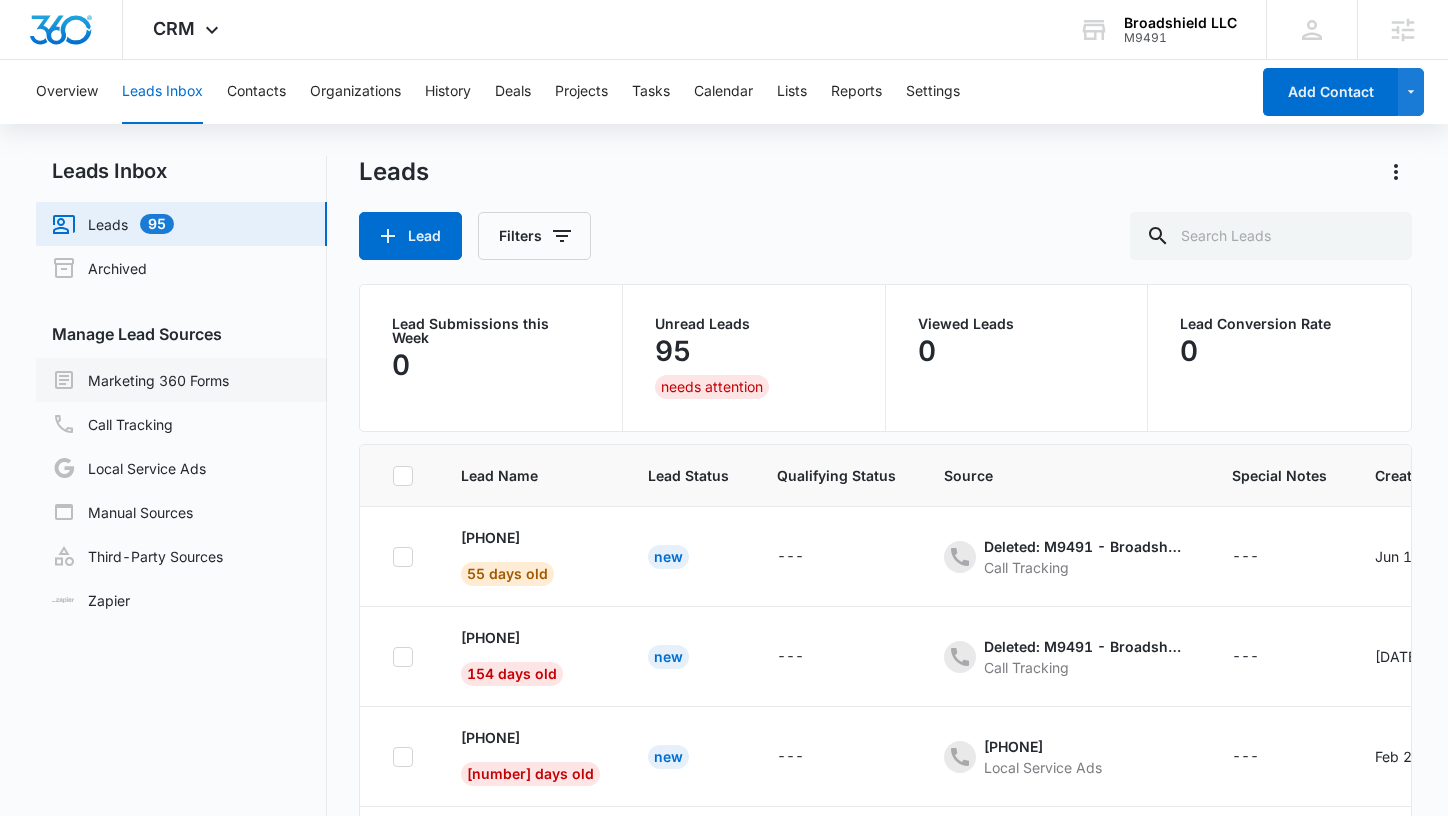 click on "Marketing 360 Forms" at bounding box center (140, 380) 